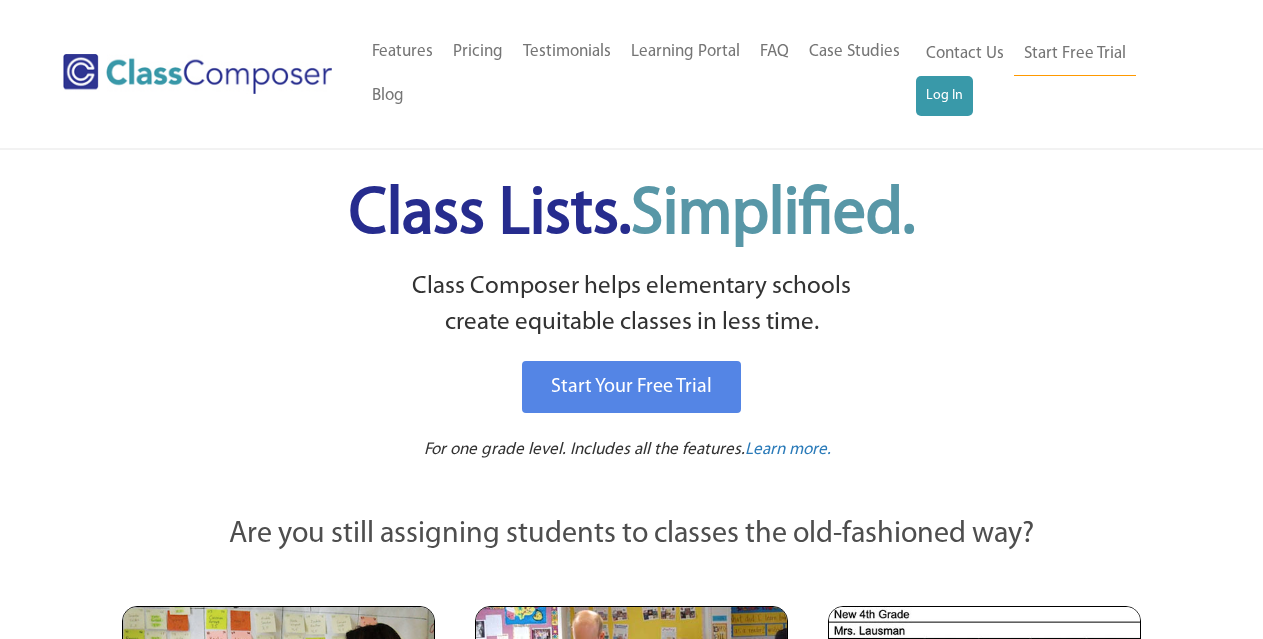 scroll, scrollTop: 0, scrollLeft: 0, axis: both 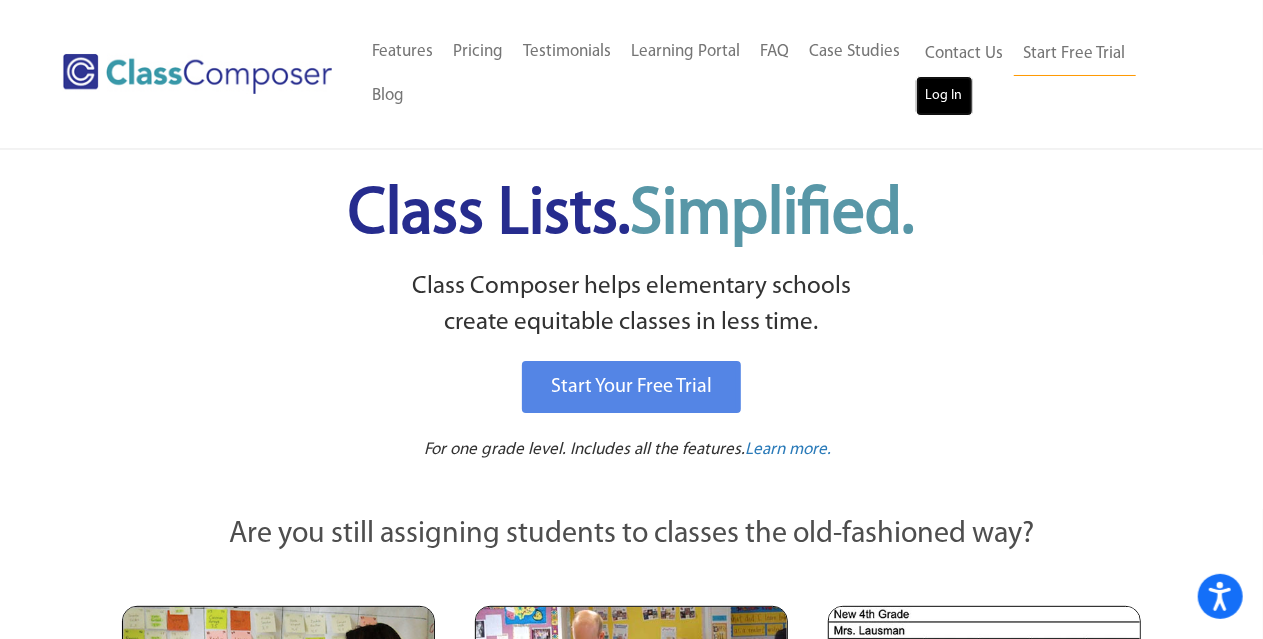 click on "Log In" at bounding box center (944, 96) 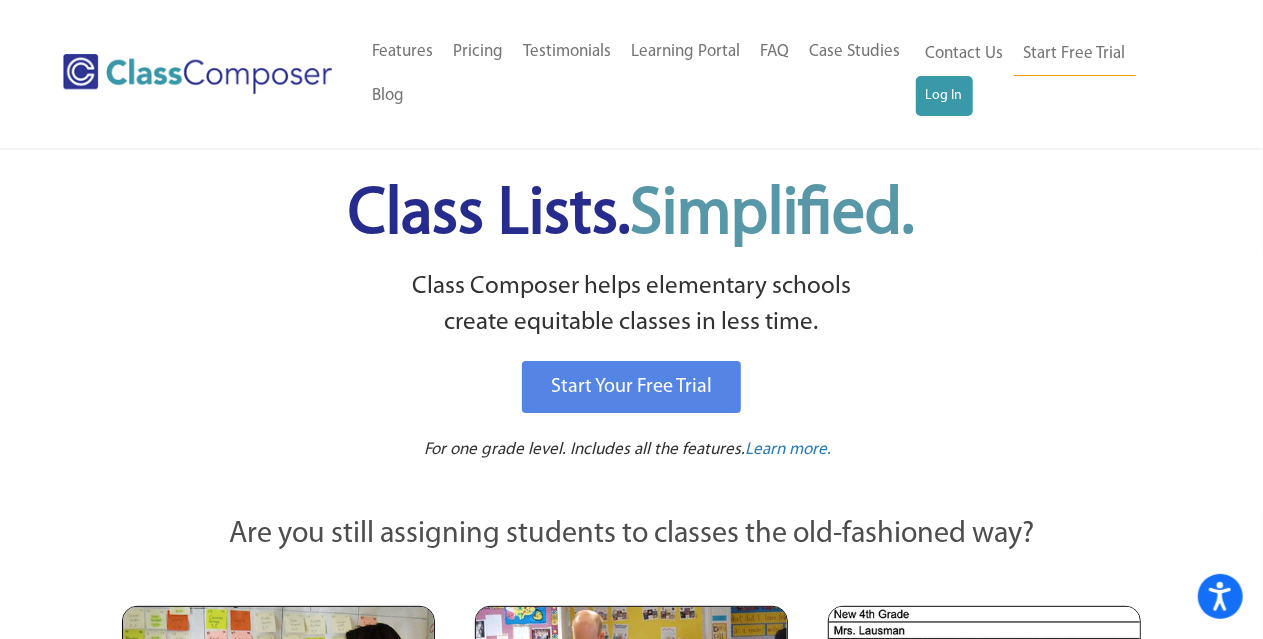 click on "Class Composer helps elementary schools
create equitable classes in less time." at bounding box center [632, 305] 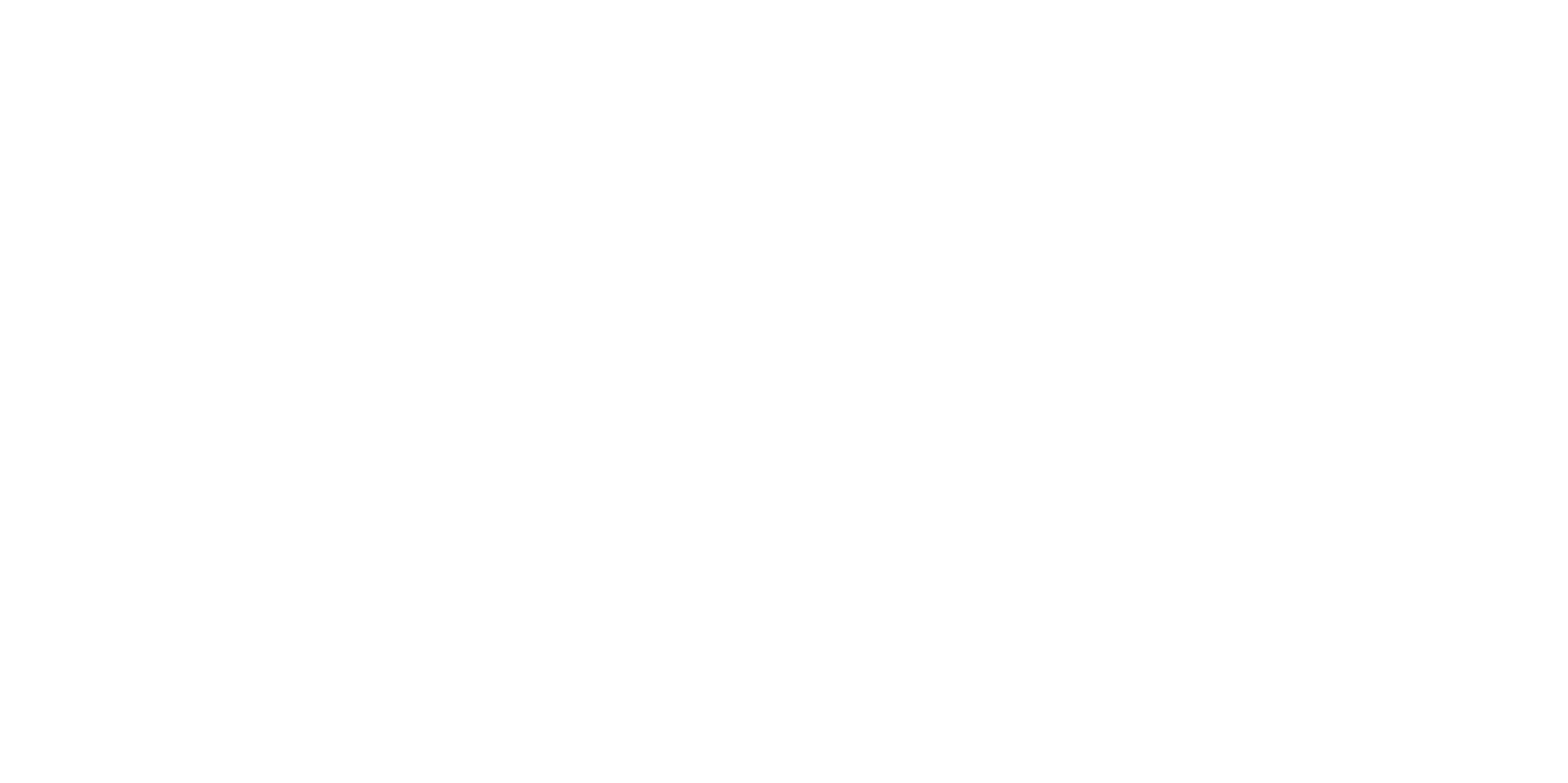 scroll, scrollTop: 0, scrollLeft: 0, axis: both 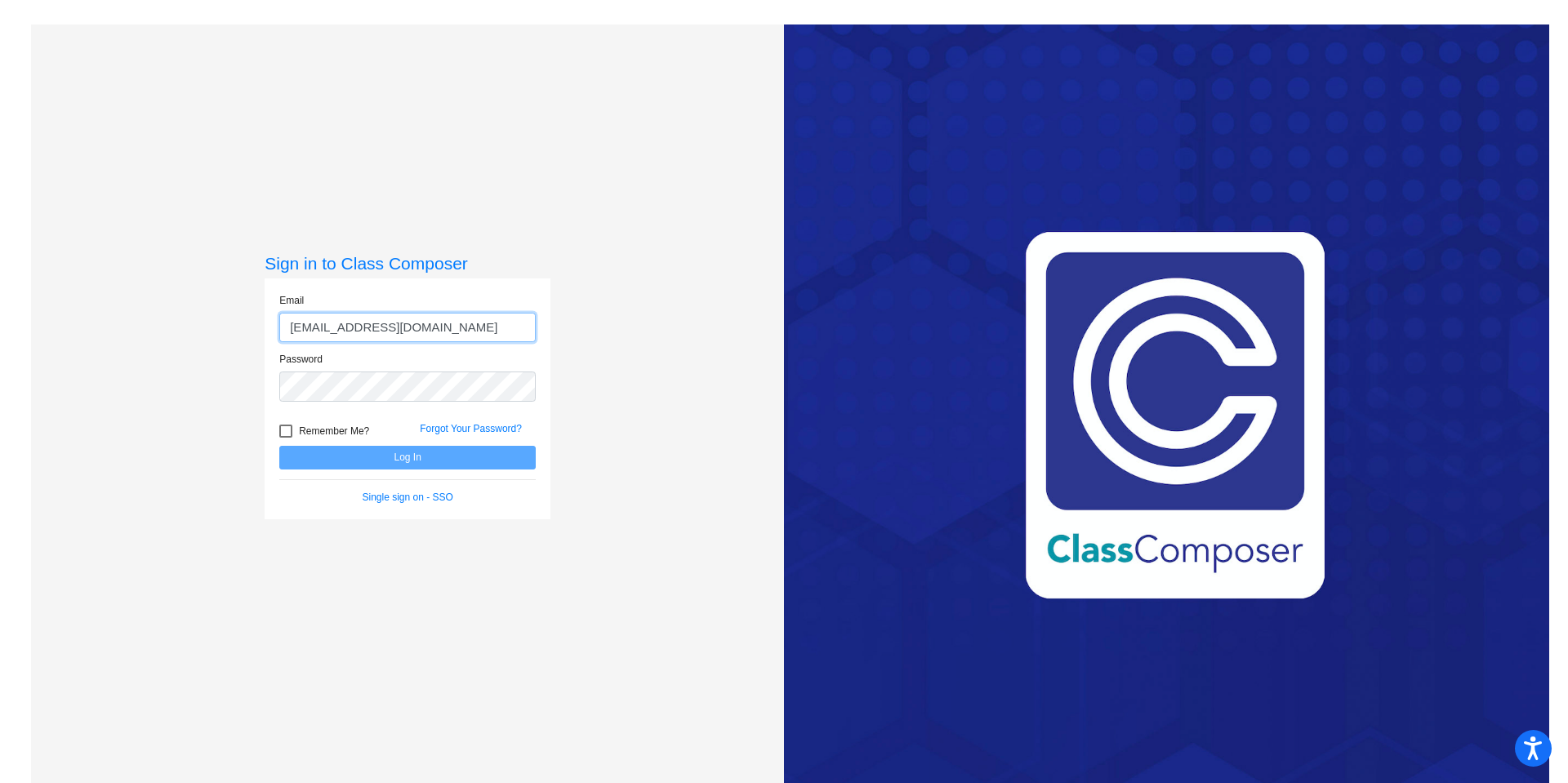 type on "[EMAIL_ADDRESS][DOMAIN_NAME]" 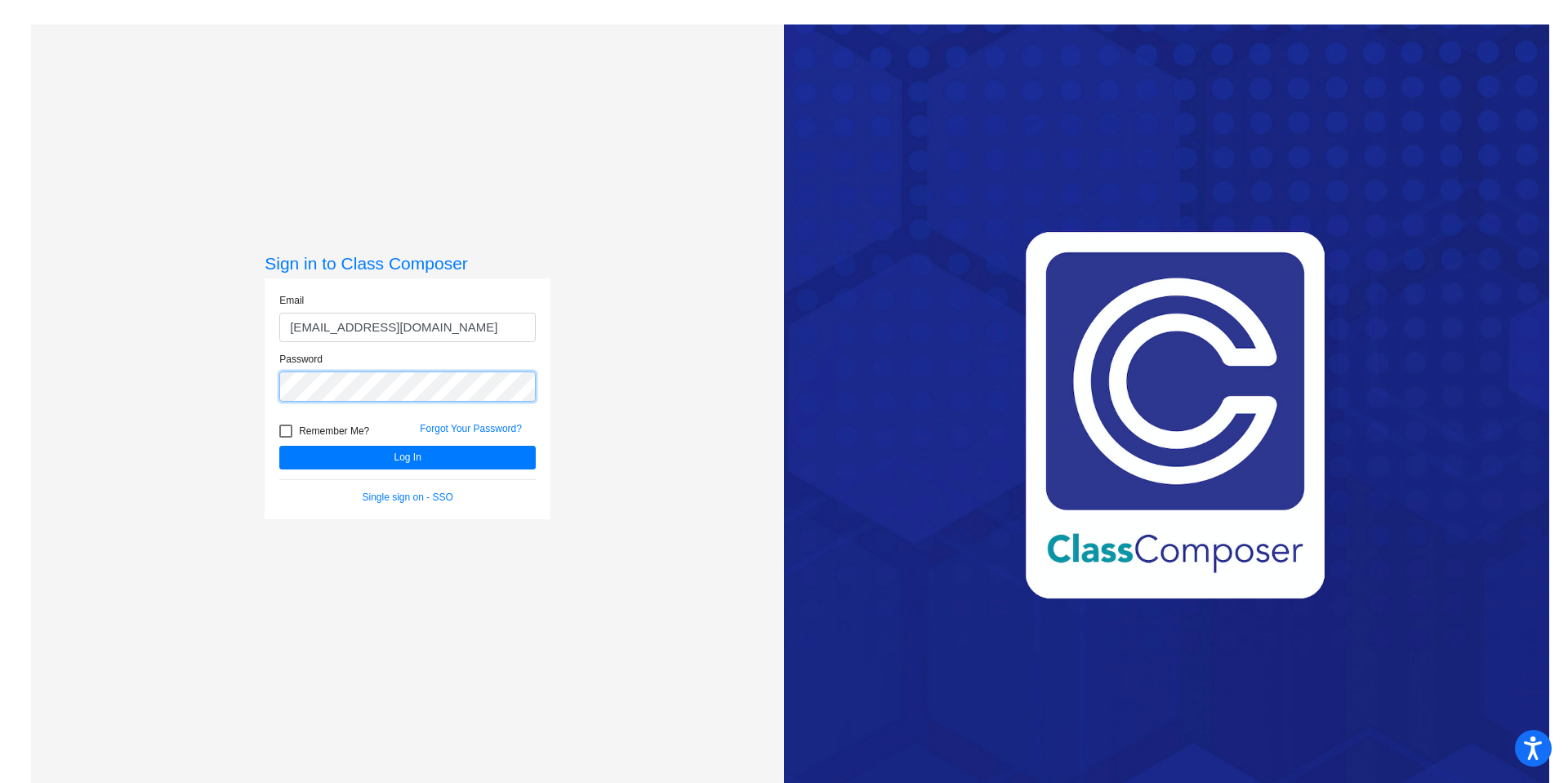click on "Log In" 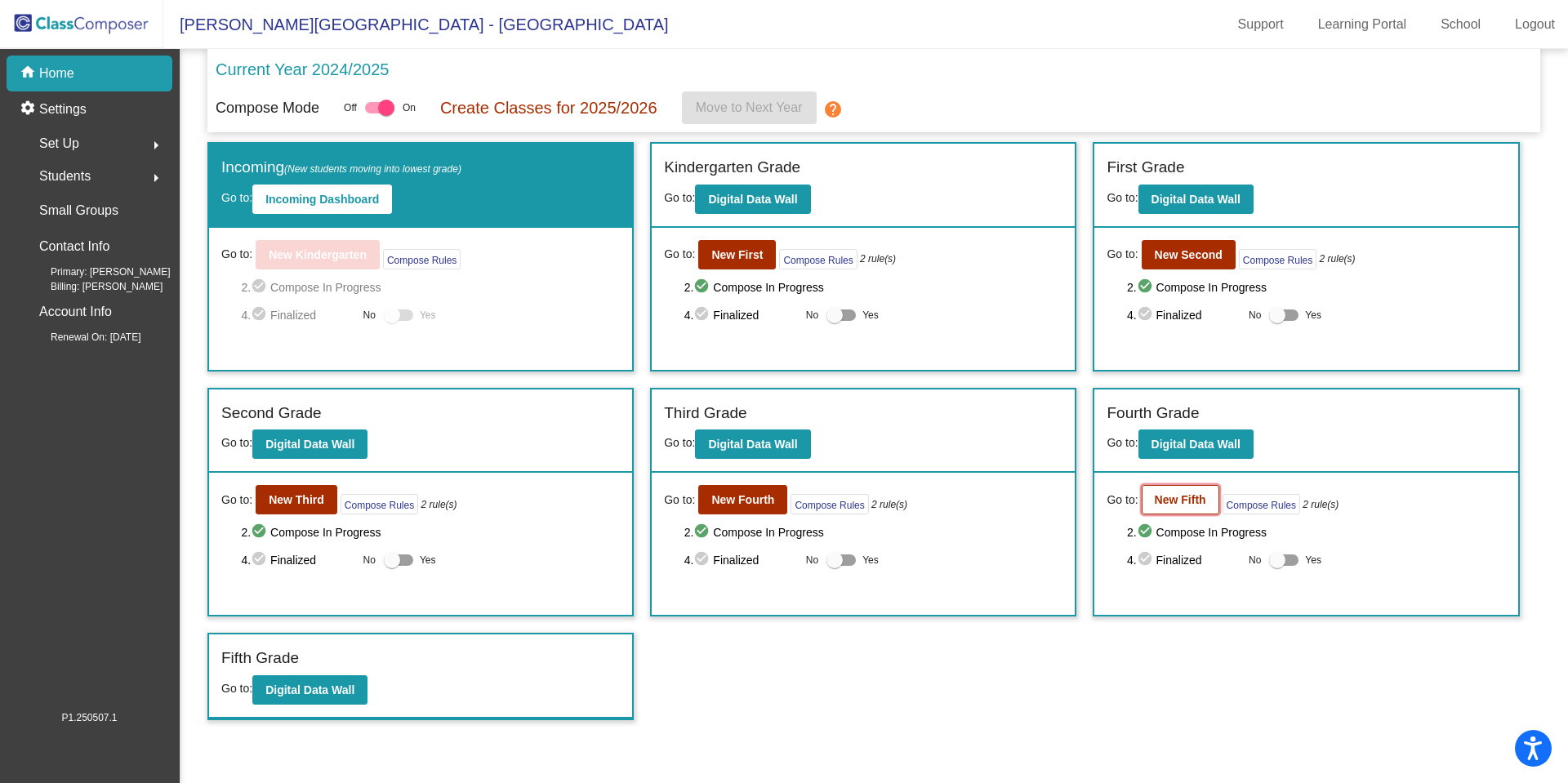 click on "New Fifth" 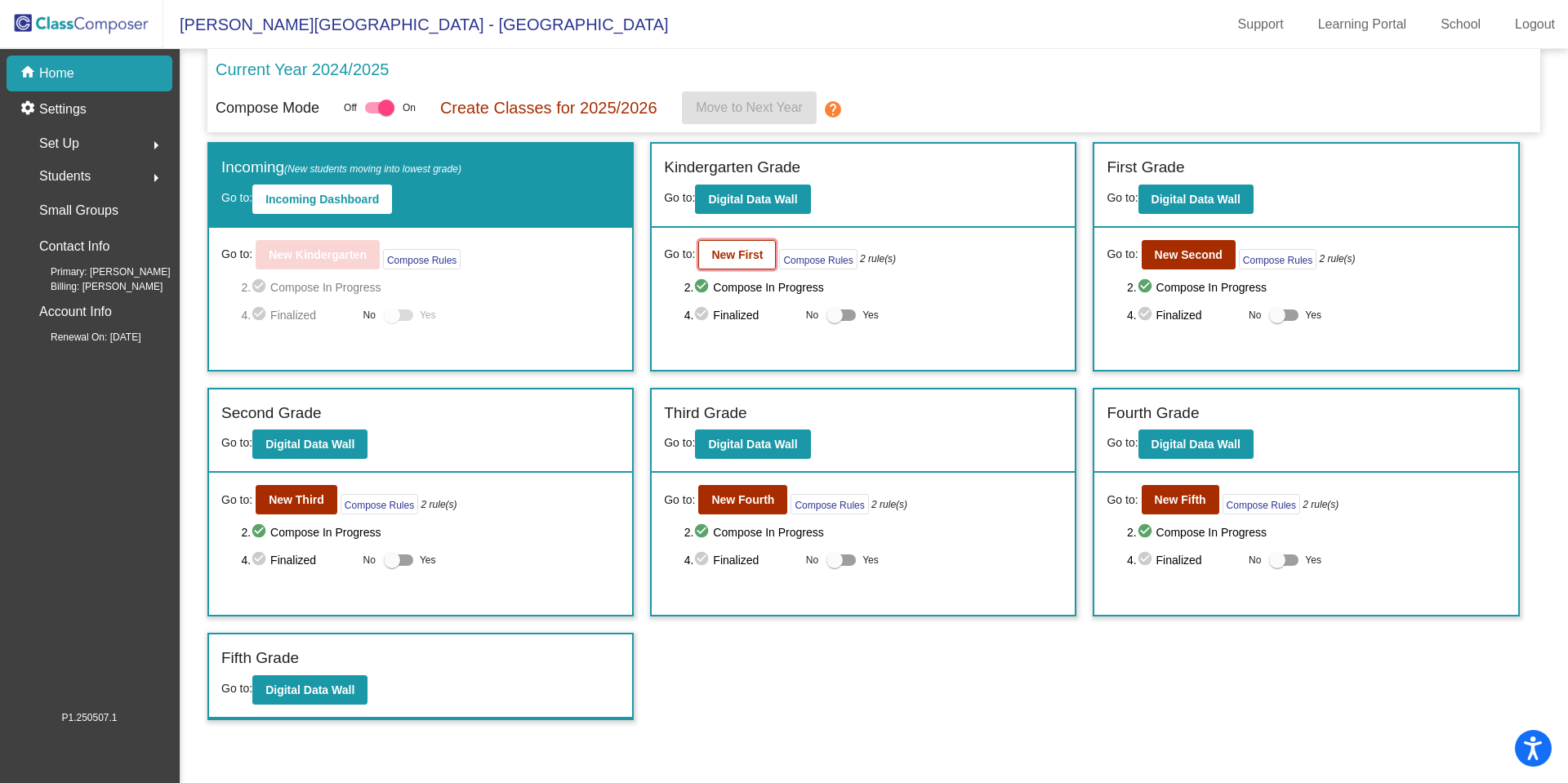 click on "New First" 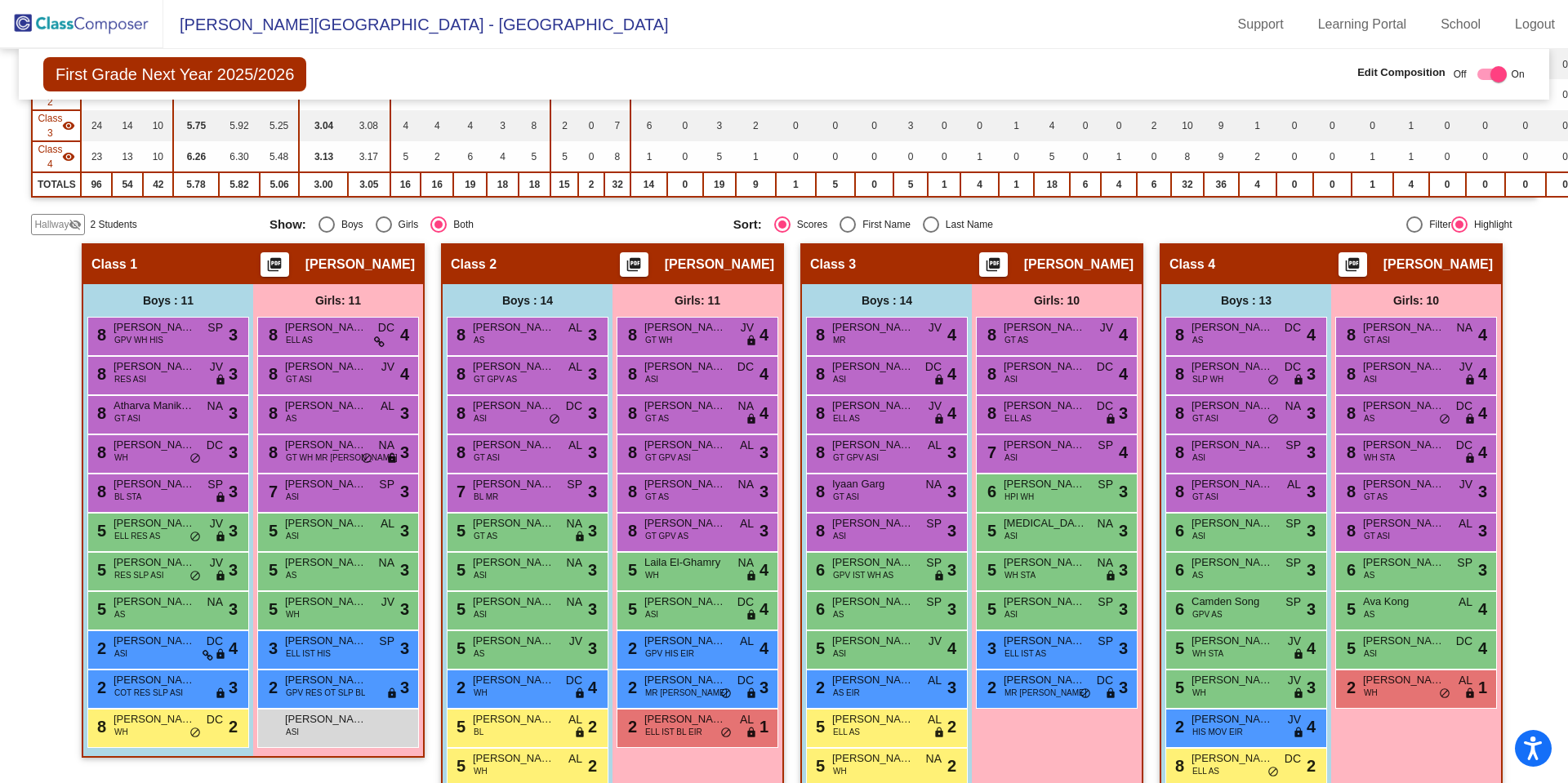 scroll, scrollTop: 255, scrollLeft: 0, axis: vertical 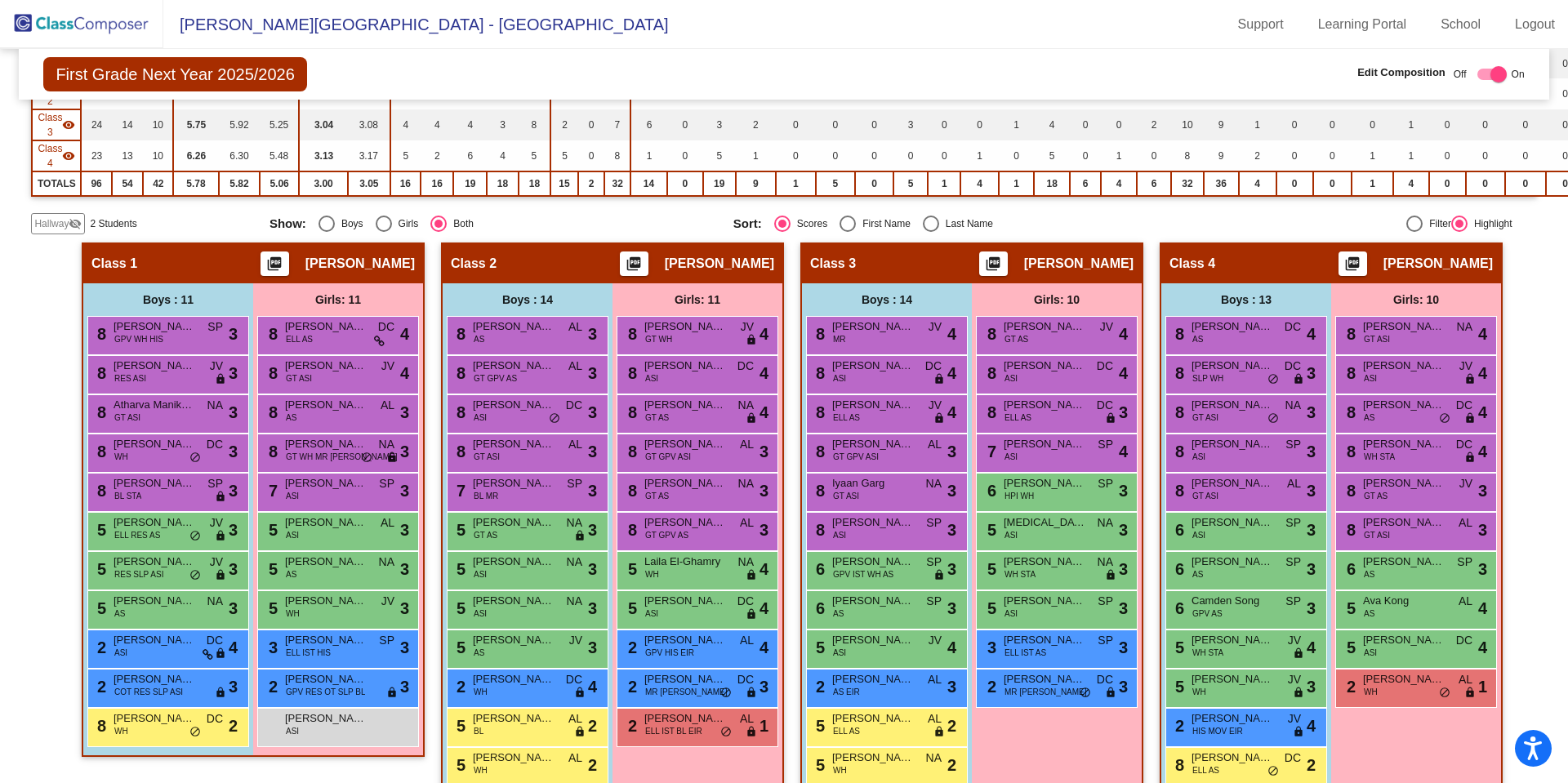 click on "Hallway" 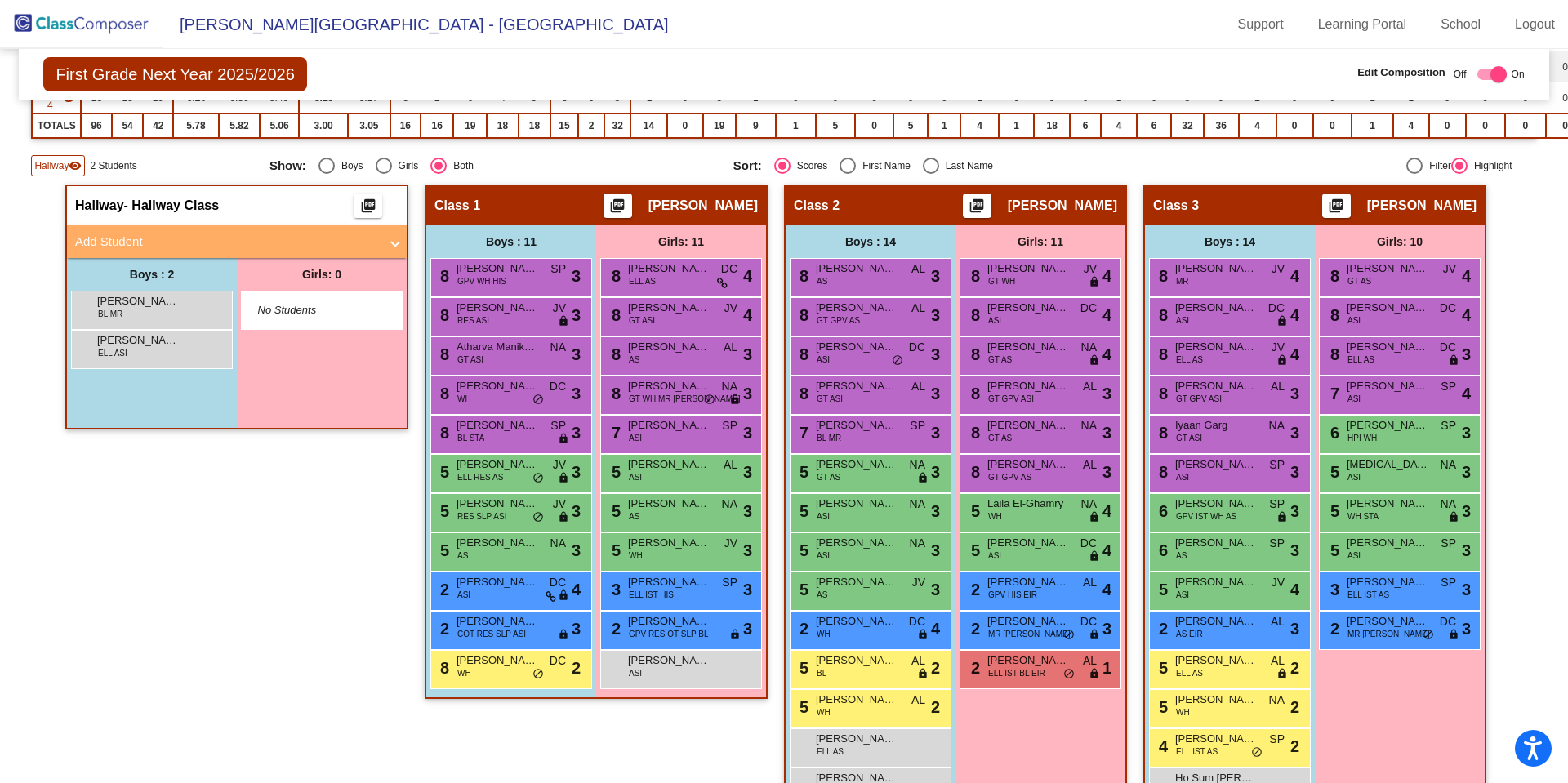 scroll, scrollTop: 289, scrollLeft: 0, axis: vertical 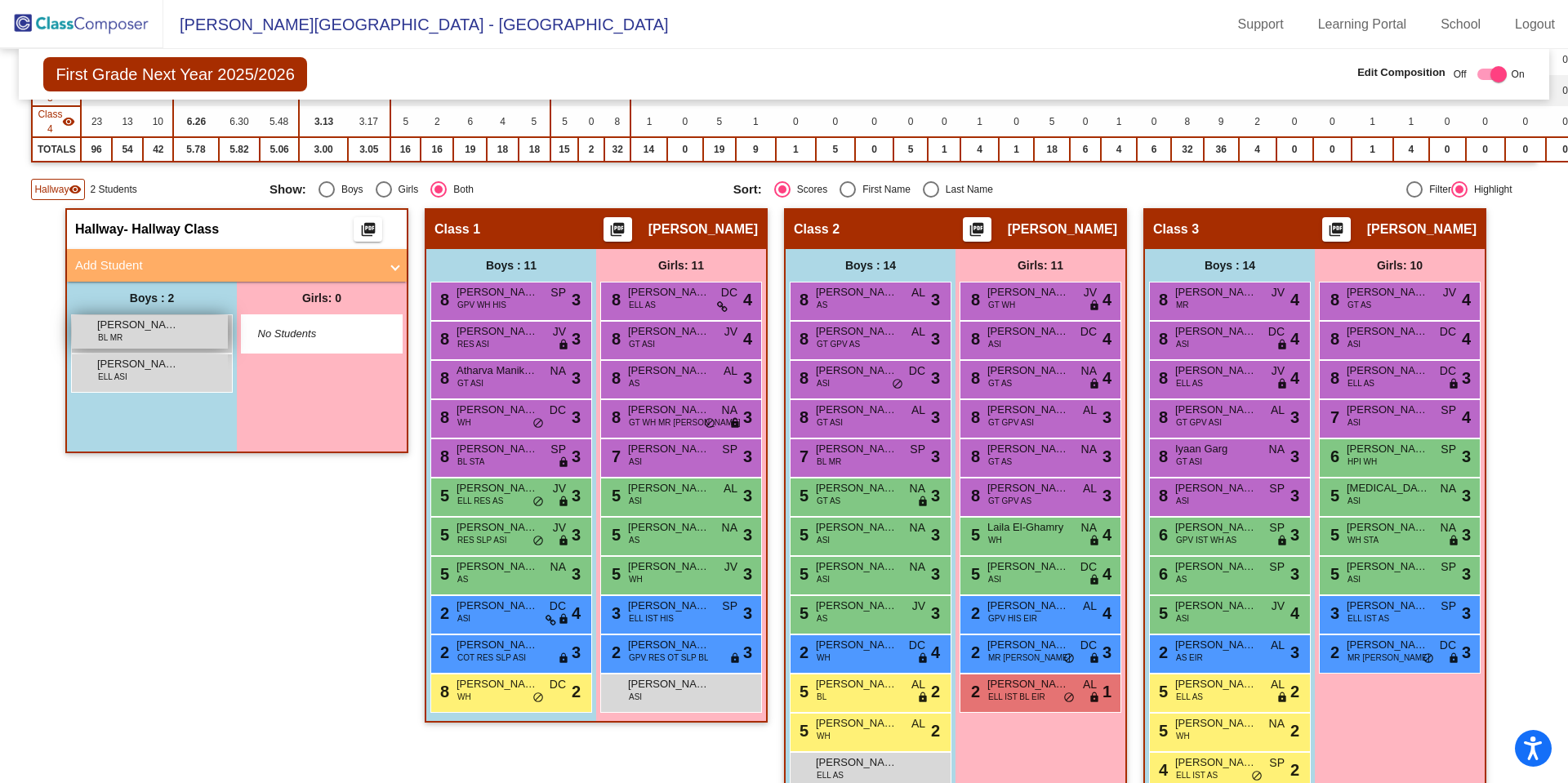 click on "Aaron Ellis" at bounding box center [138, 325] 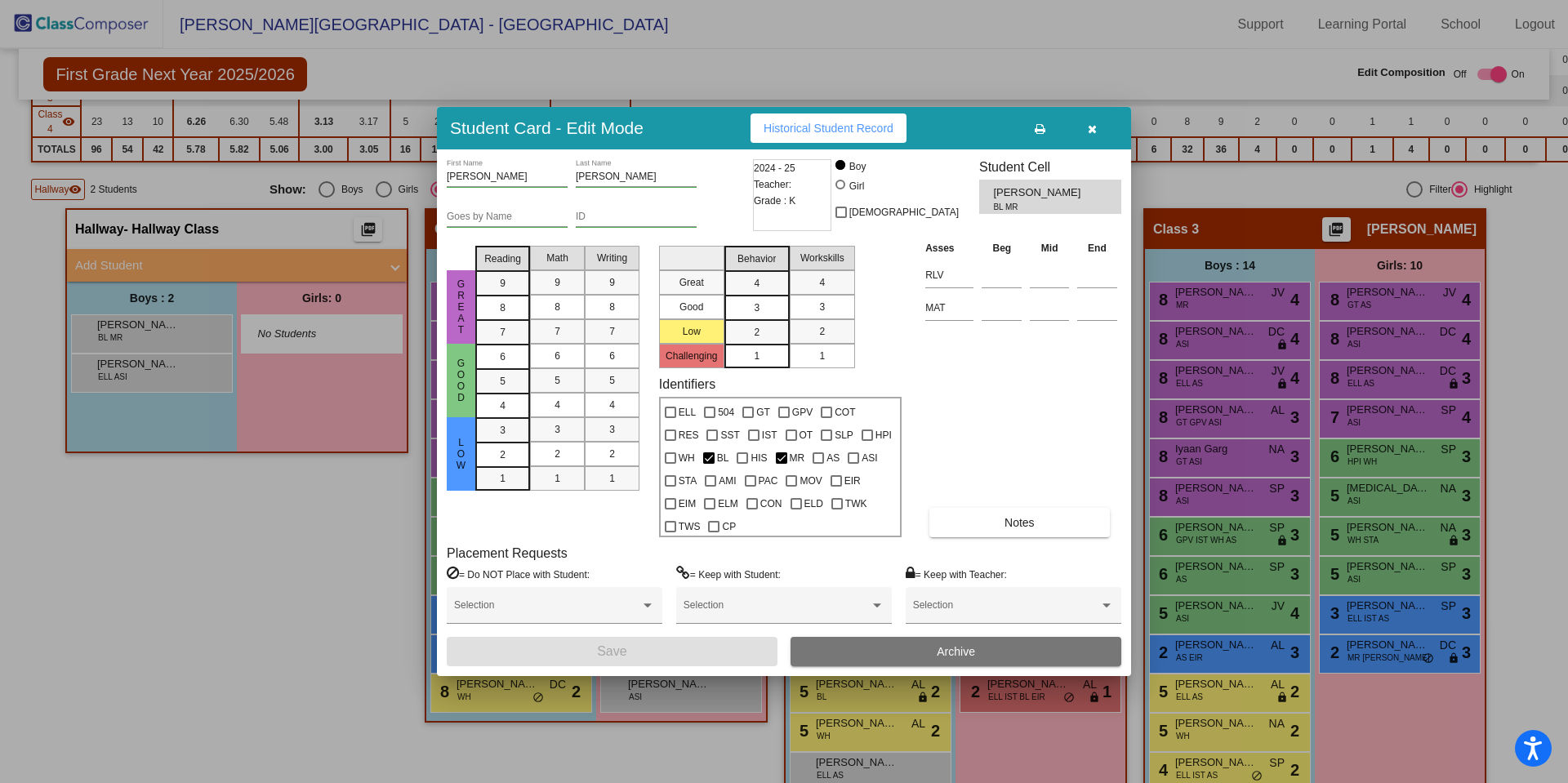 click at bounding box center [1092, 128] 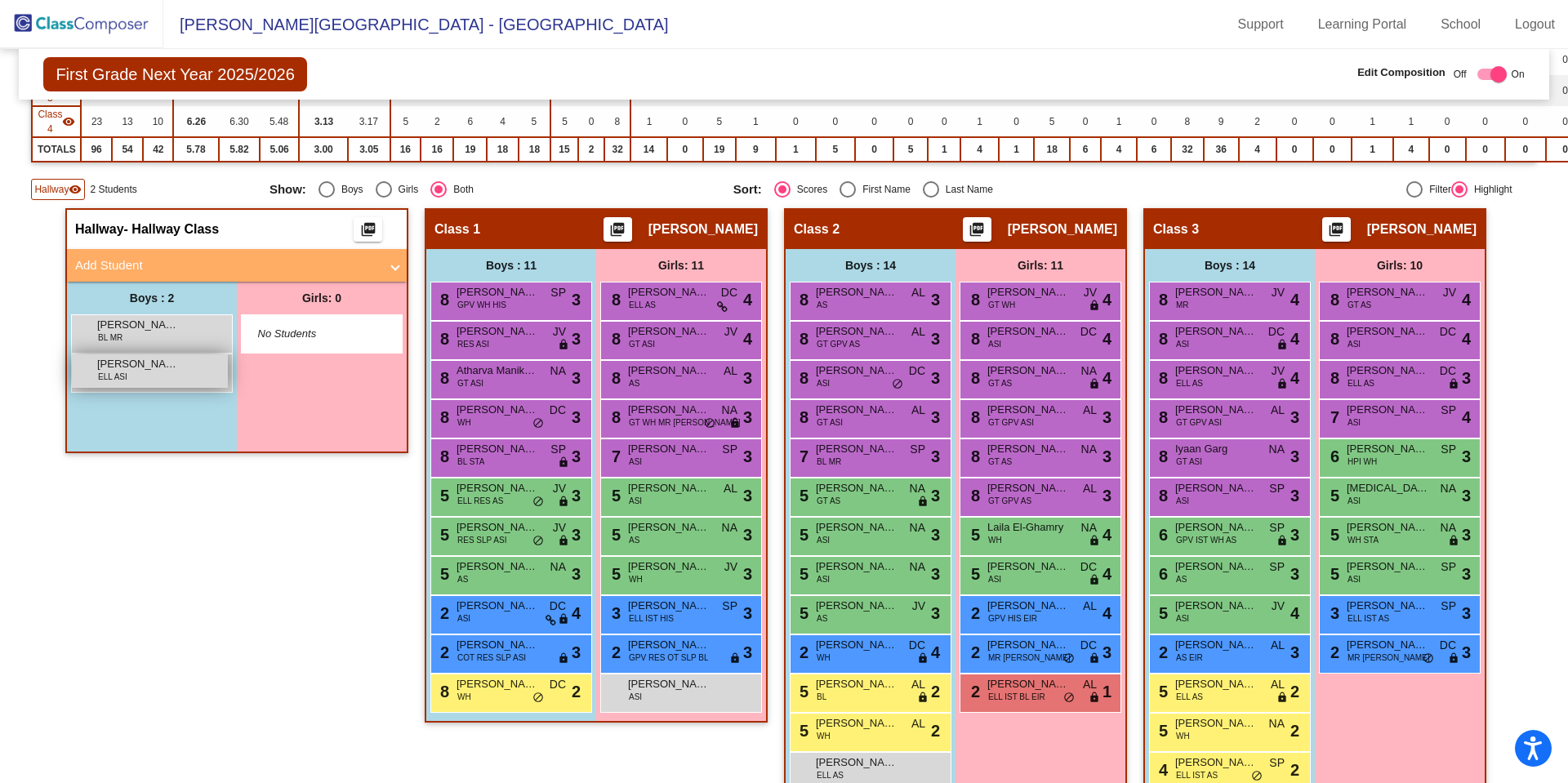 click on "Dhiyan Dhruva" at bounding box center (138, 364) 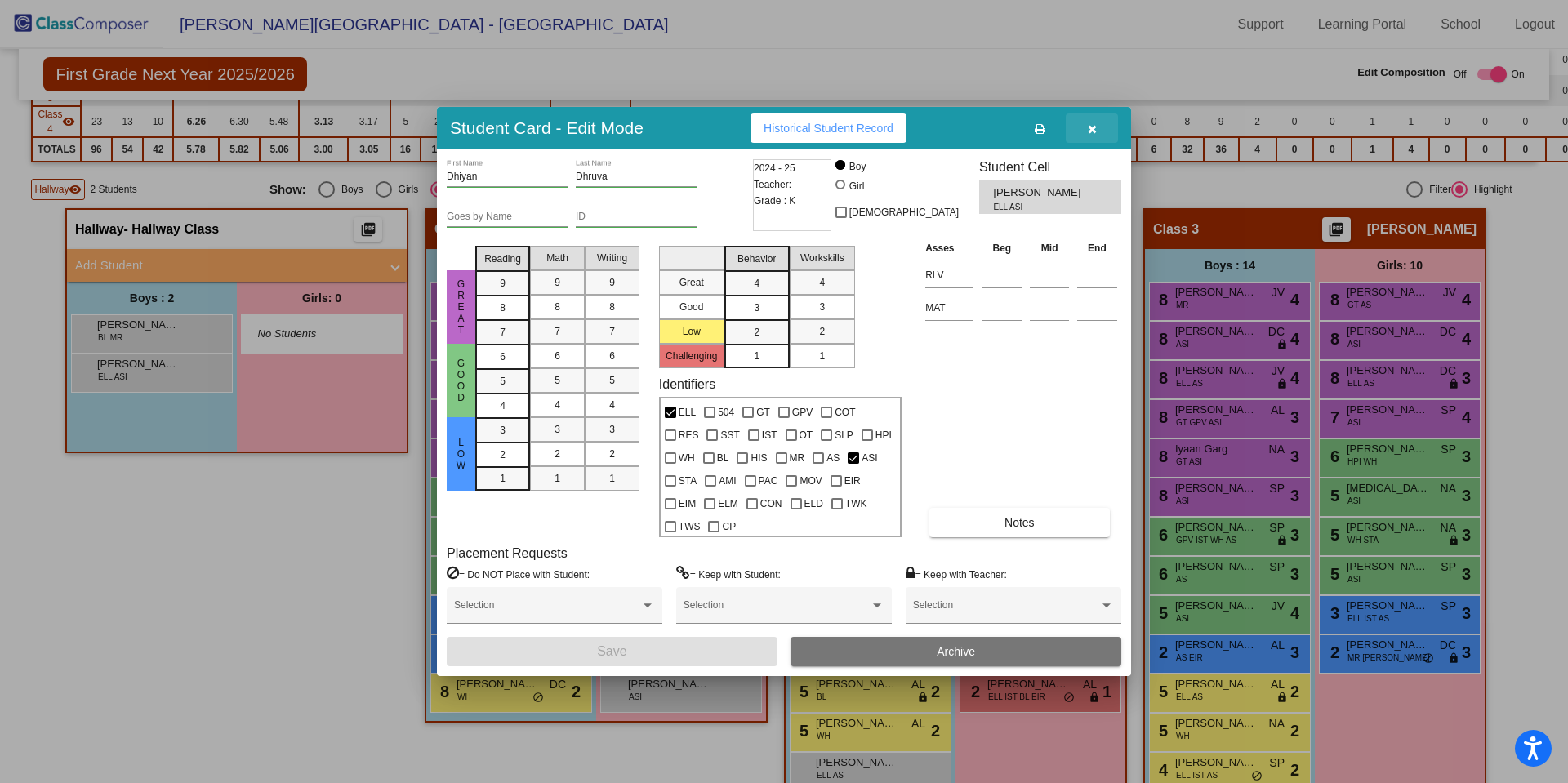 click at bounding box center [1092, 128] 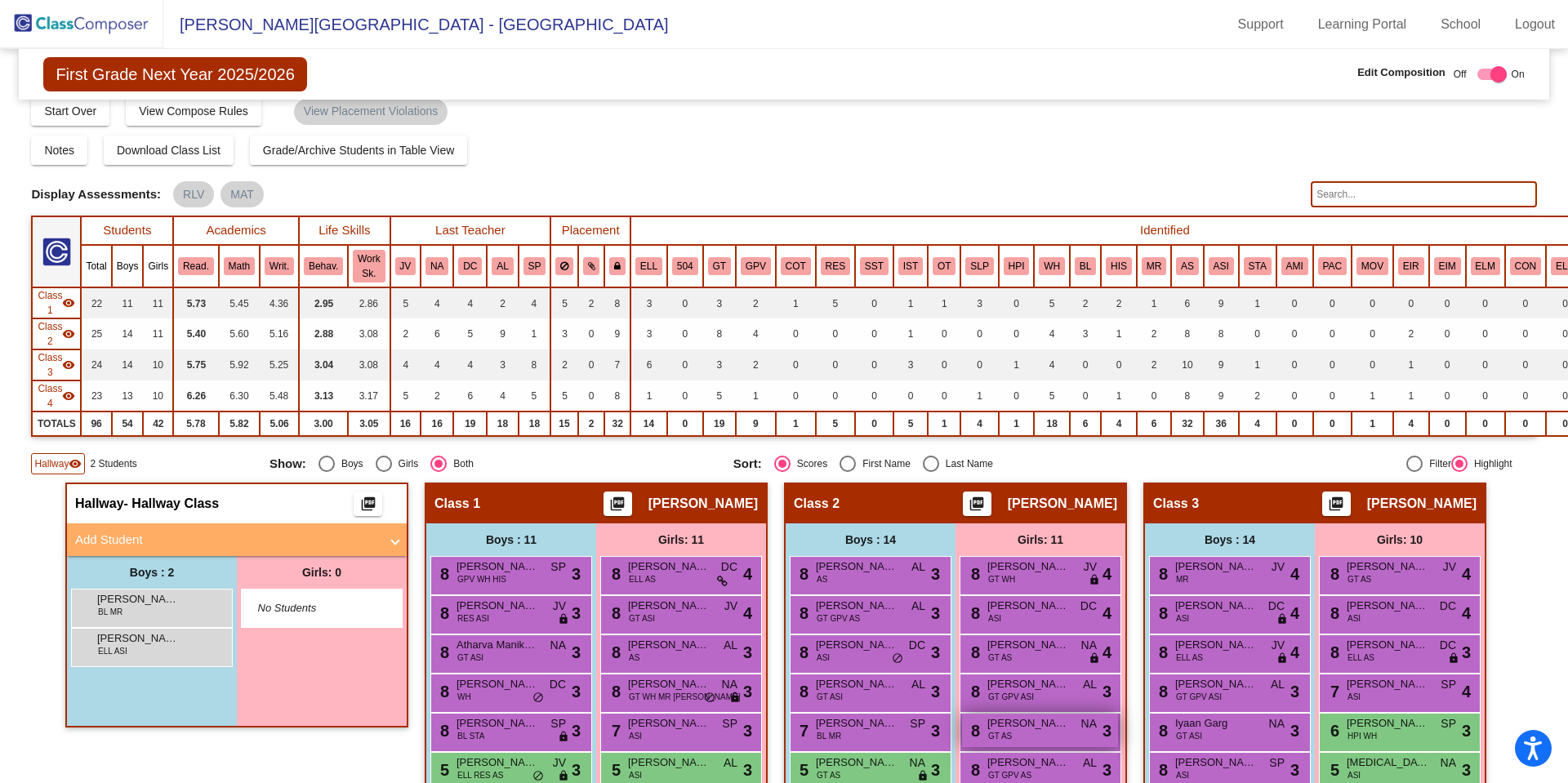 scroll, scrollTop: 16, scrollLeft: 0, axis: vertical 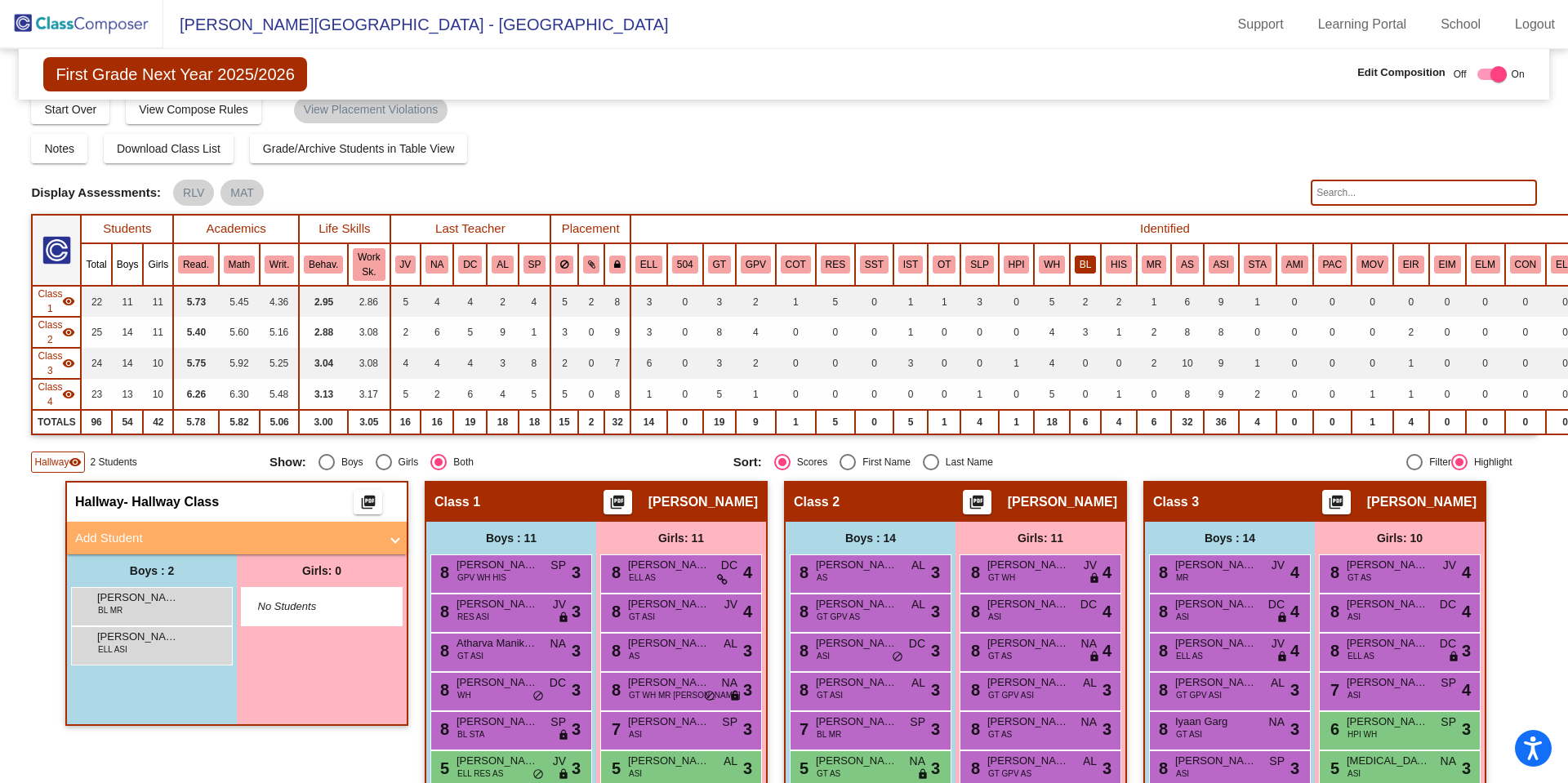 click on "BL" 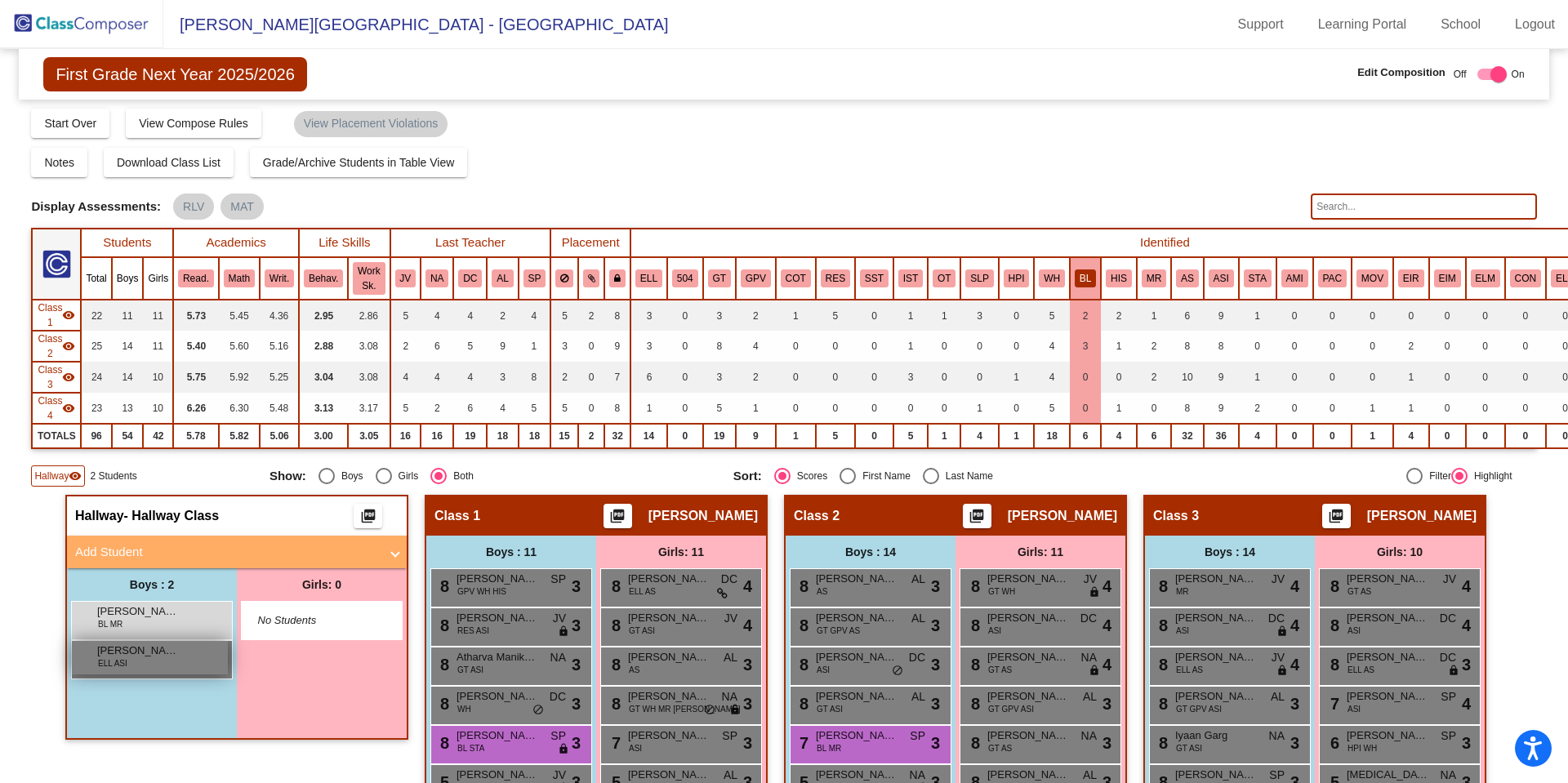 scroll, scrollTop: 7, scrollLeft: 0, axis: vertical 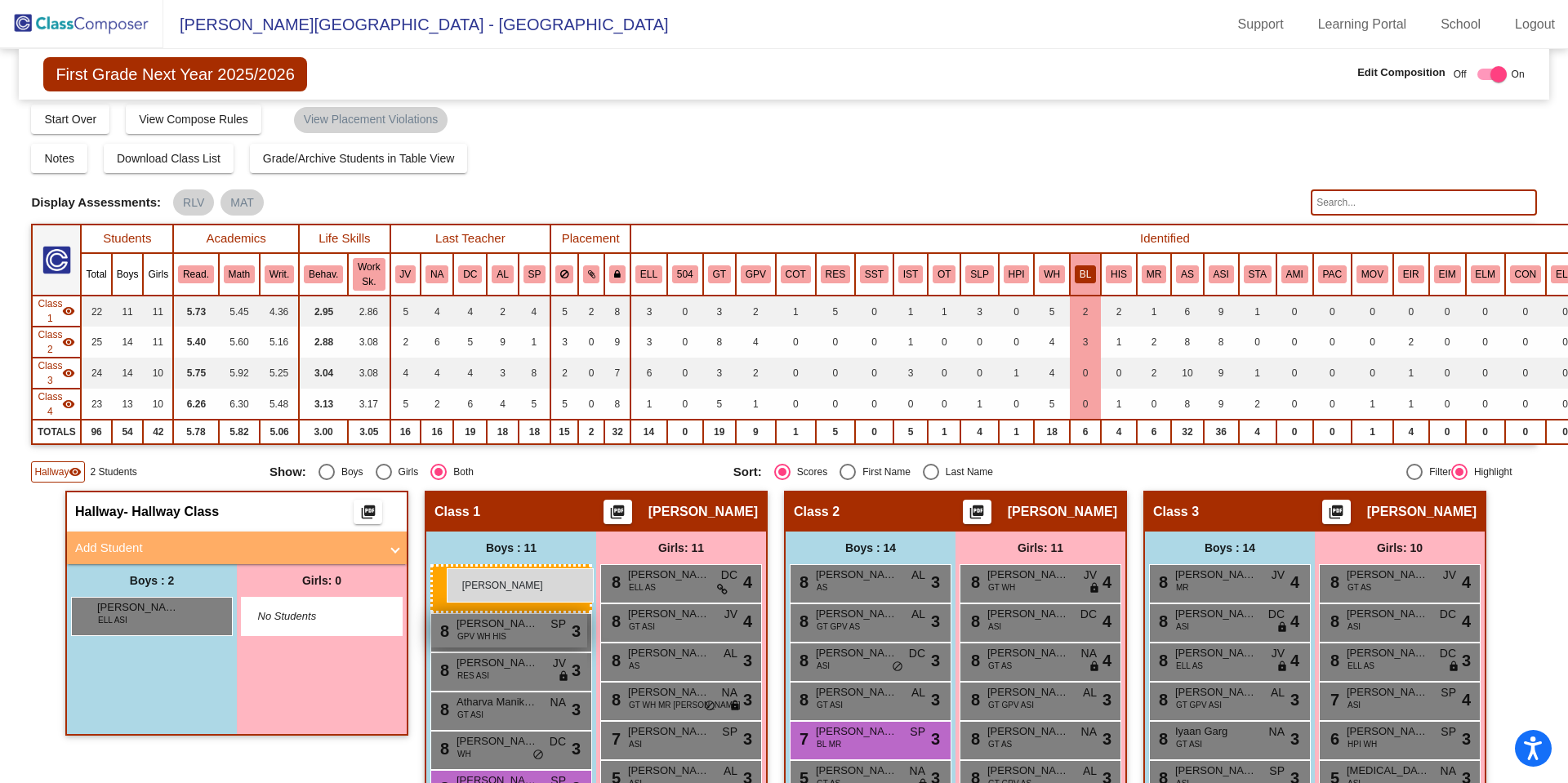 drag, startPoint x: 114, startPoint y: 603, endPoint x: 443, endPoint y: 569, distance: 330.7522 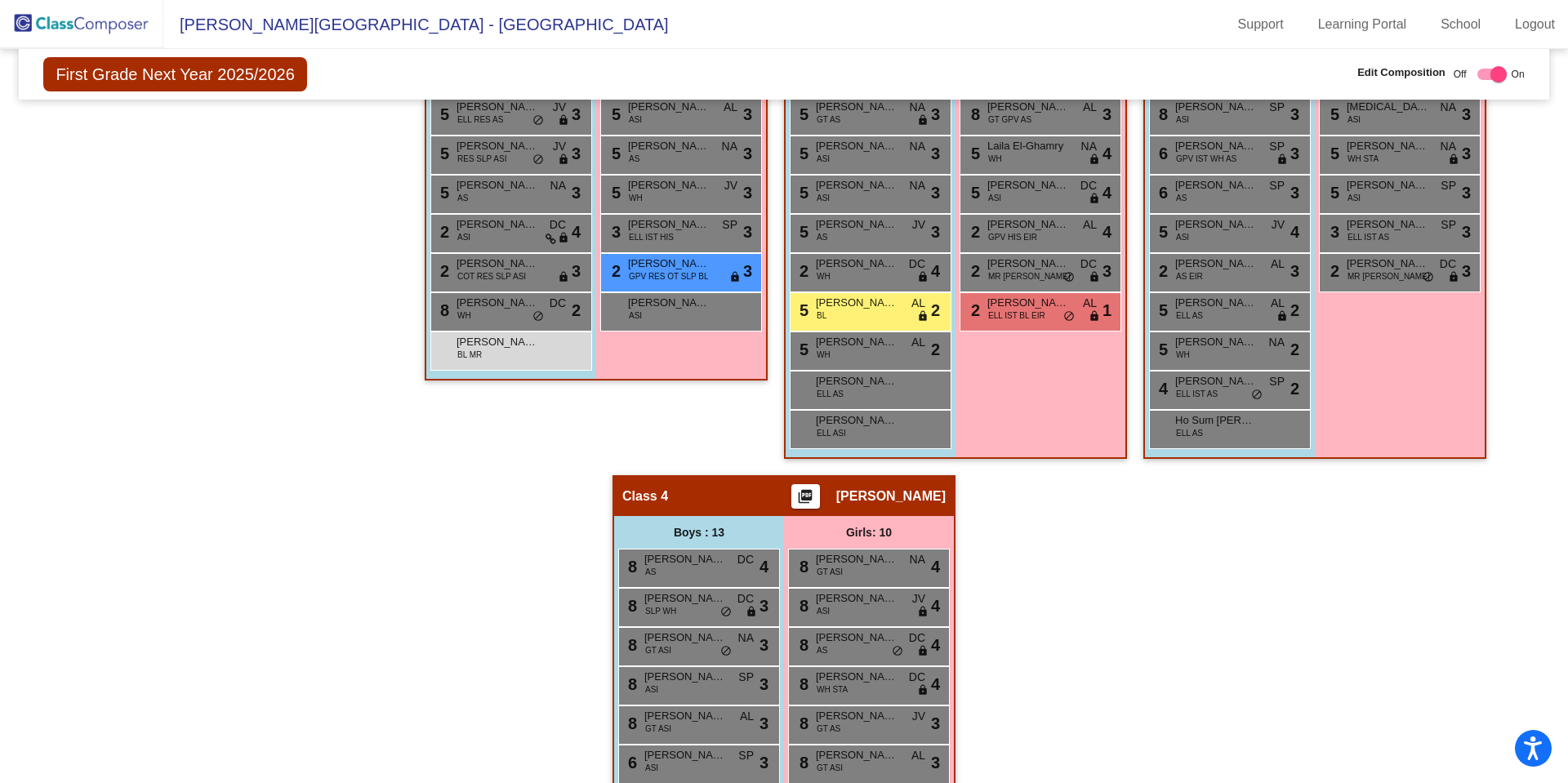 scroll, scrollTop: 443, scrollLeft: 0, axis: vertical 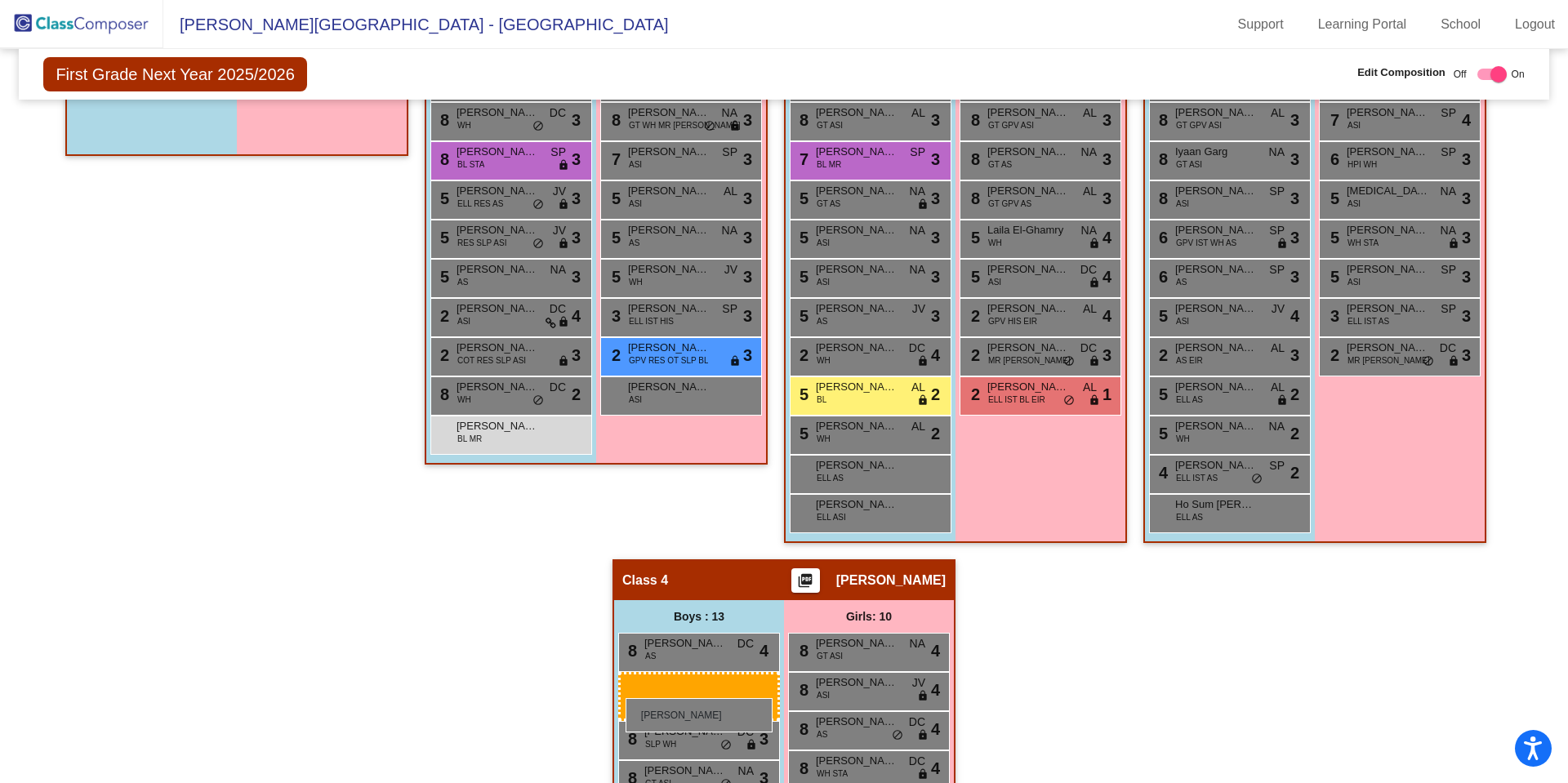 drag, startPoint x: 141, startPoint y: 176, endPoint x: 626, endPoint y: 698, distance: 712.53702 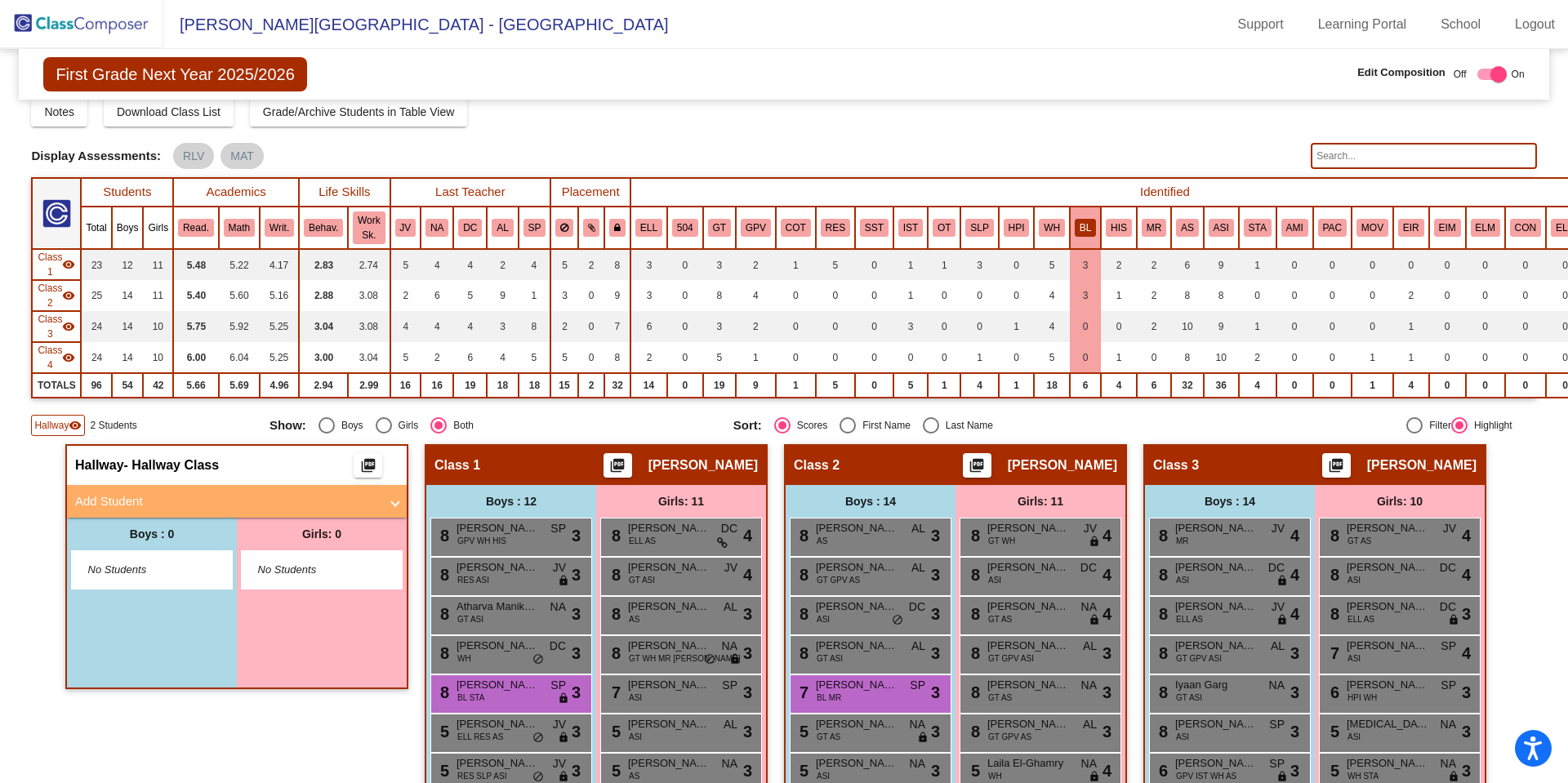 scroll, scrollTop: 55, scrollLeft: 0, axis: vertical 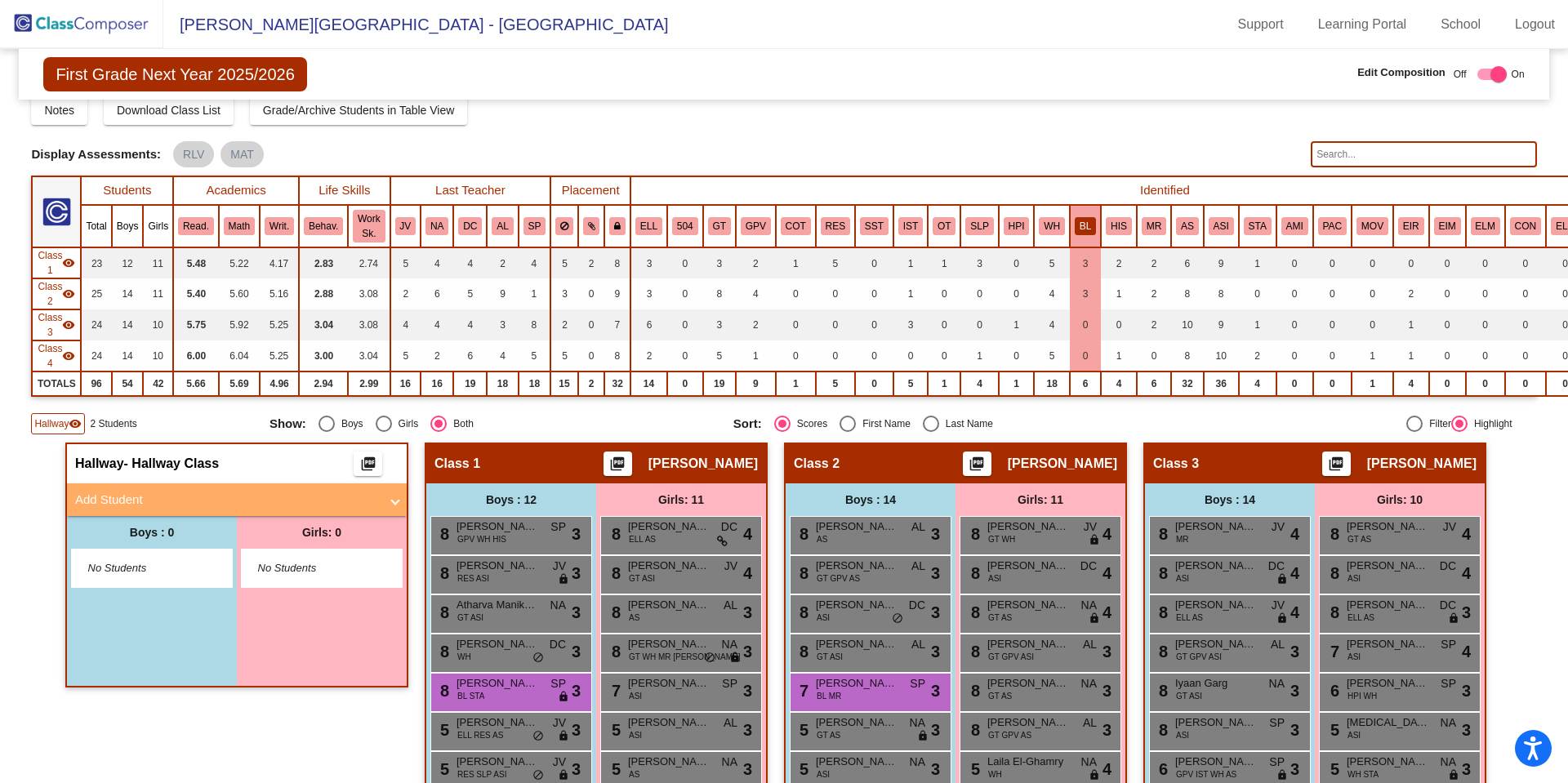 click on "BL" 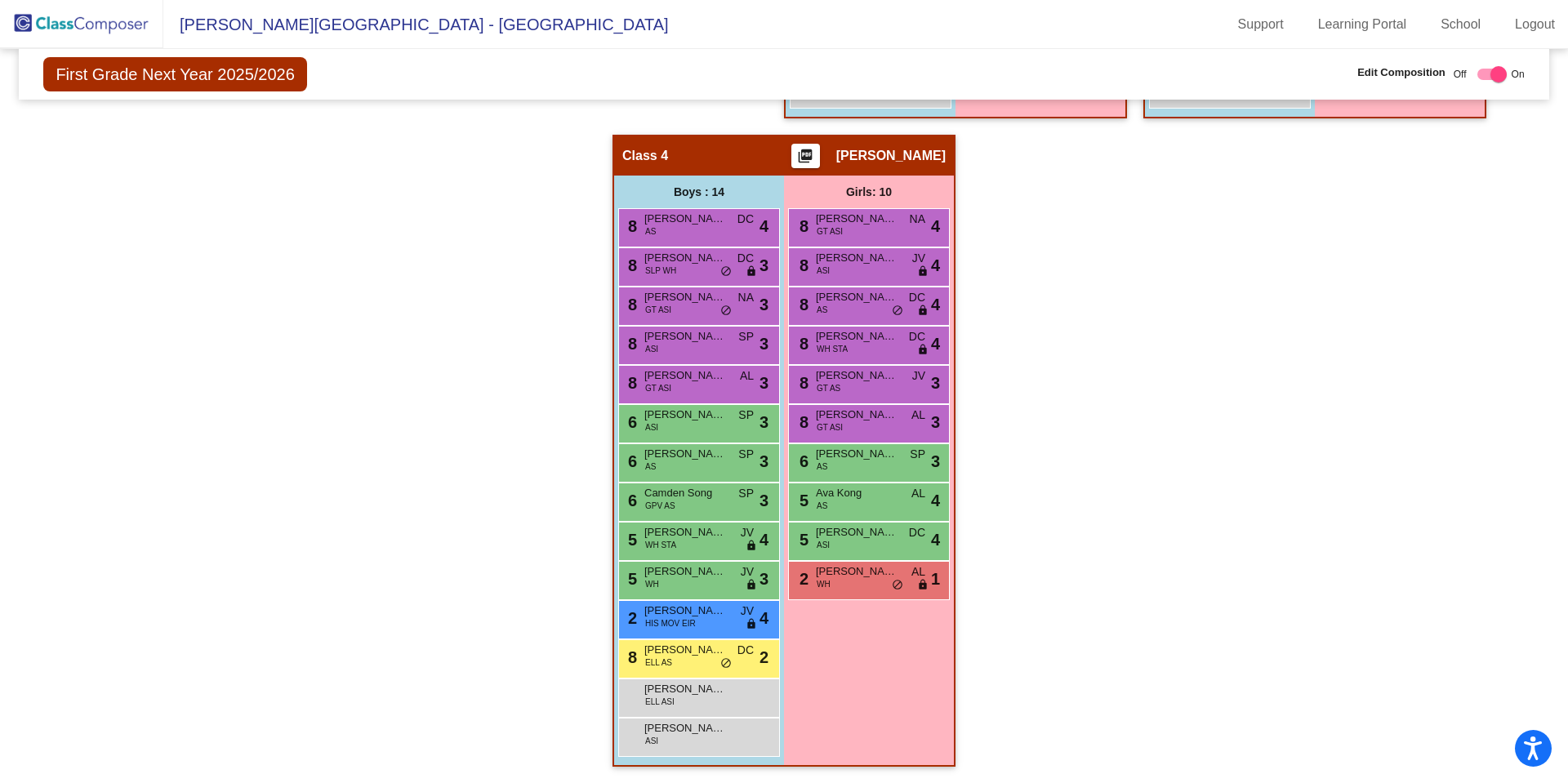 scroll, scrollTop: 1019, scrollLeft: 0, axis: vertical 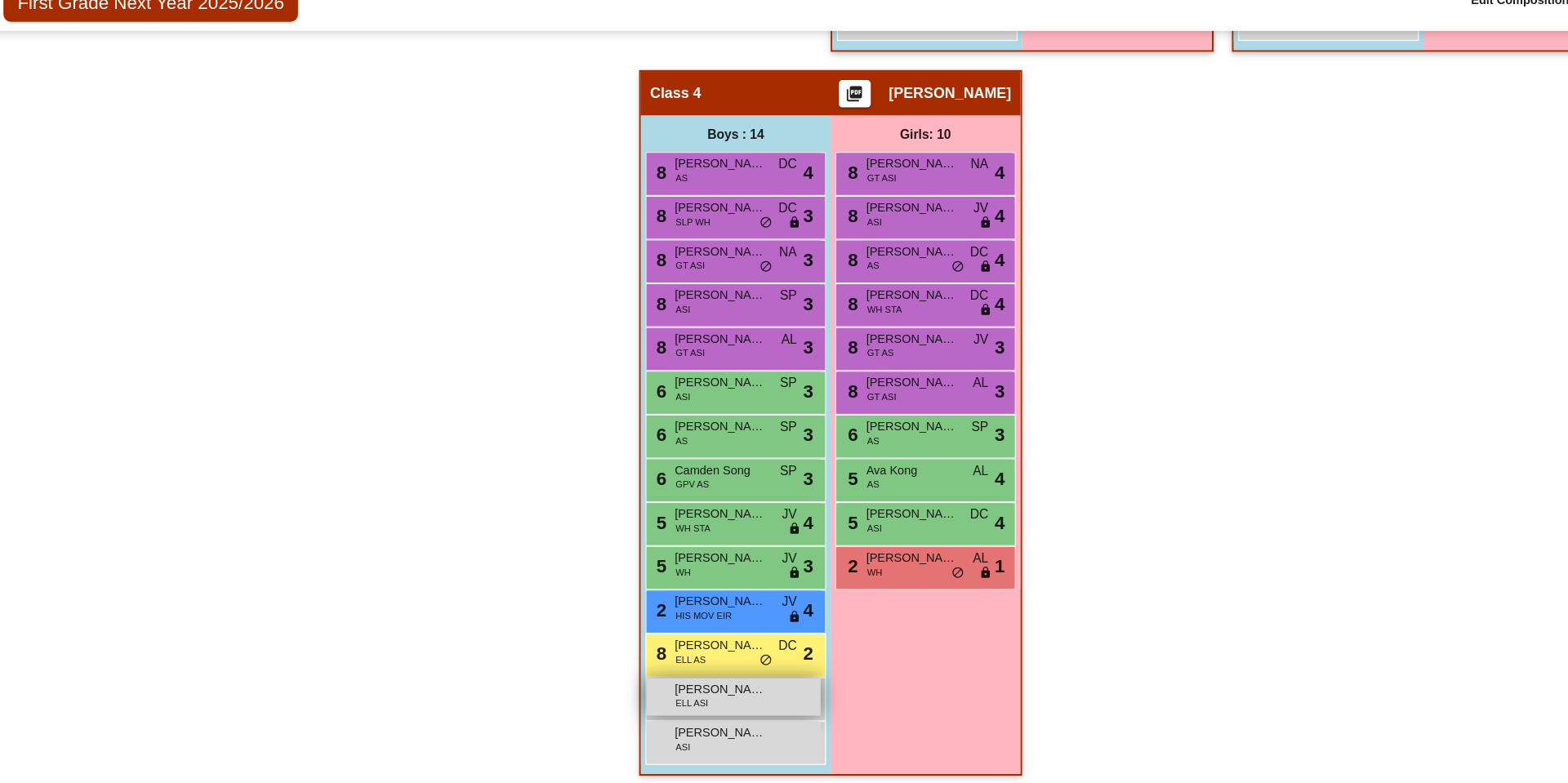 click on "Girls: 10 8 Nia Sharma GT ASI NA lock do_not_disturb_alt 4 8 Shanaya Suneja ASI JV lock do_not_disturb_alt 4 8 Nora Zhao AS DC lock do_not_disturb_alt 4 8 Scarlett Wolfe WH STA DC lock do_not_disturb_alt 4 8 Caitlin Li GT AS JV lock do_not_disturb_alt 3 8 Shanvi Madineni GT ASI AL lock do_not_disturb_alt 3 6 Annabelle Zhang AS SP lock do_not_disturb_alt 3 5 Ava Kong AS AL lock do_not_disturb_alt 4 5 Geetika Basava ASI DC lock do_not_disturb_alt 4 2 Katherine Saxon WH AL lock do_not_disturb_alt 1" at bounding box center [322, -355] 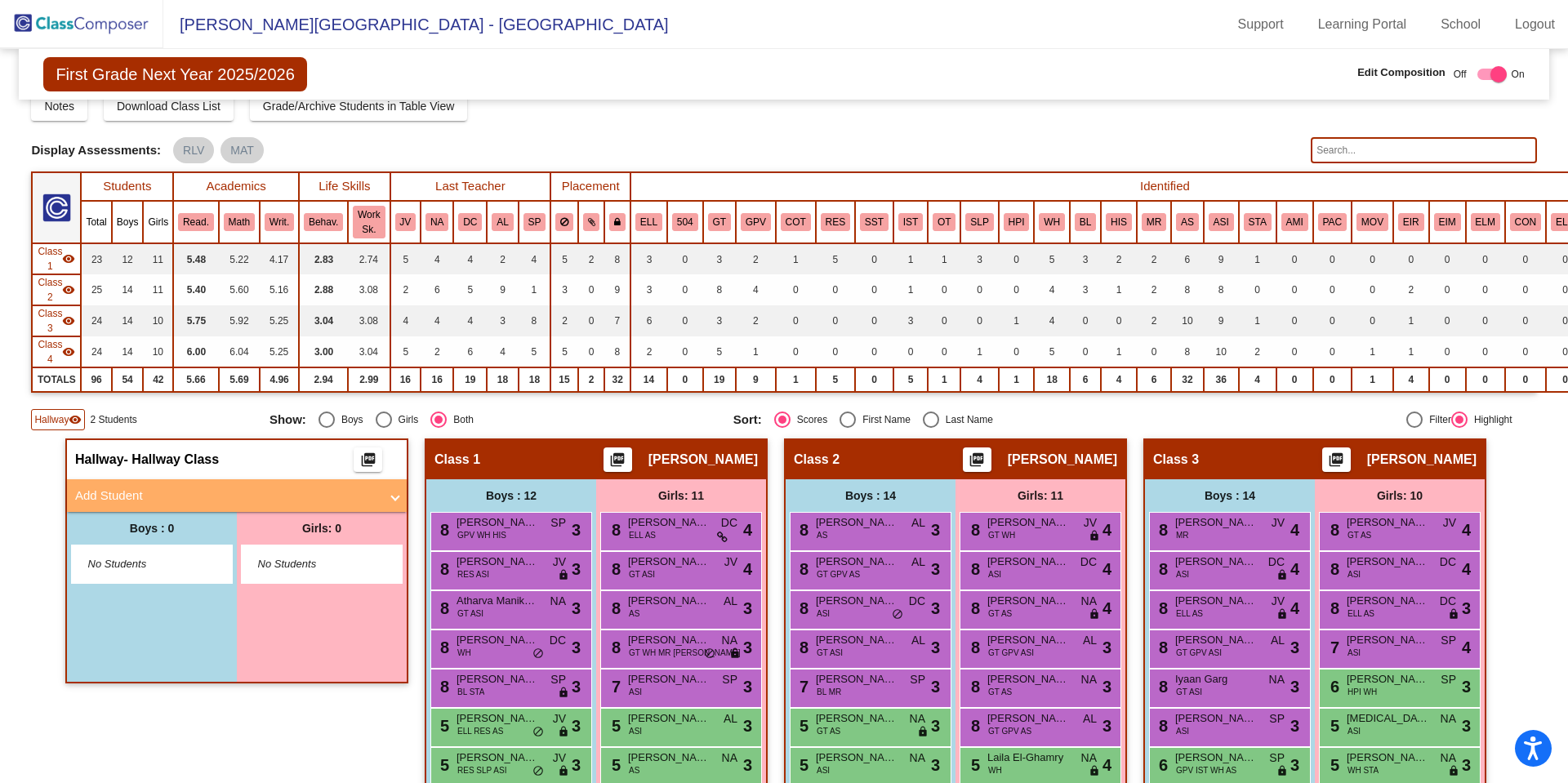 scroll, scrollTop: 0, scrollLeft: 0, axis: both 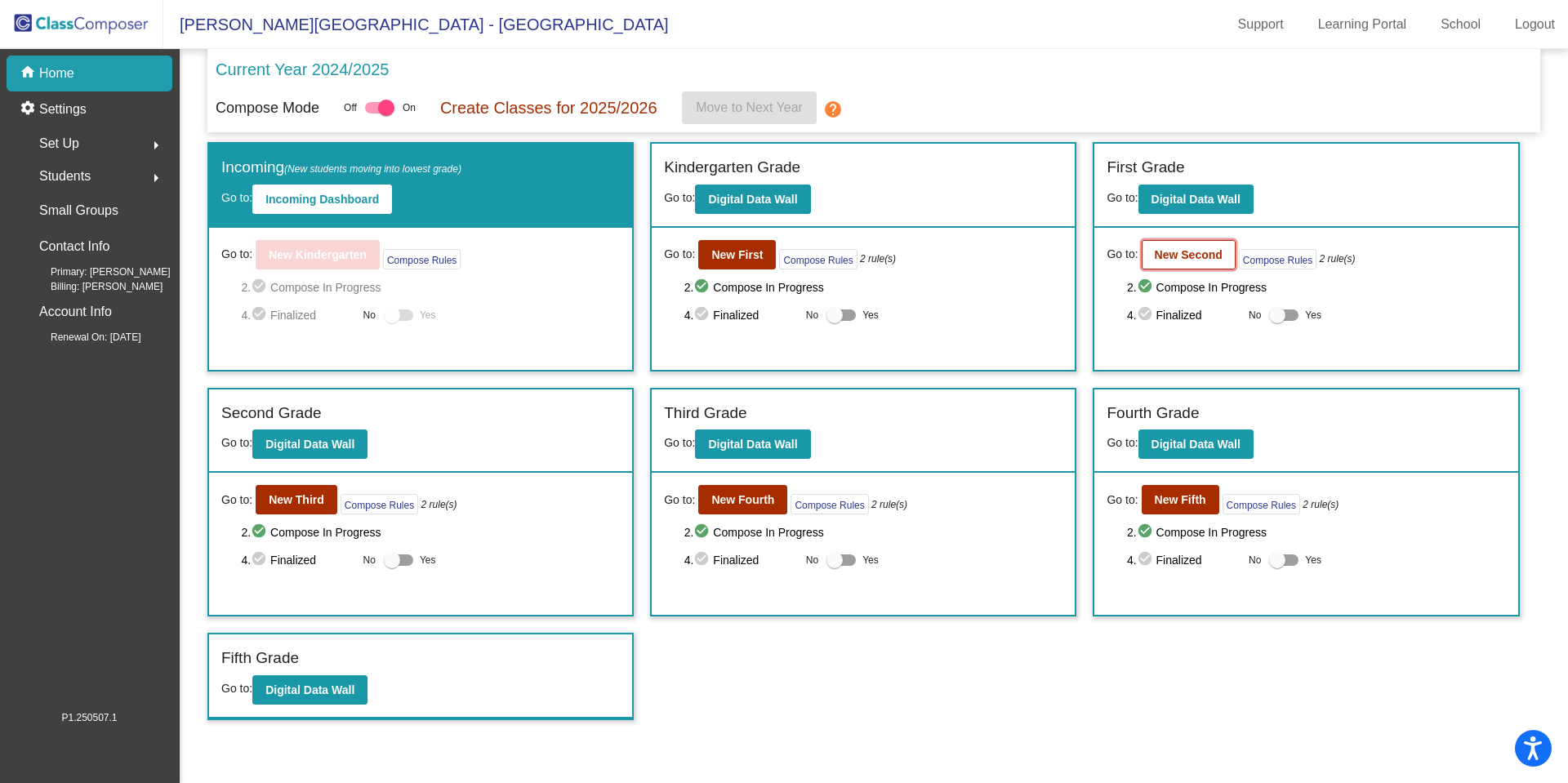 click on "New Second" 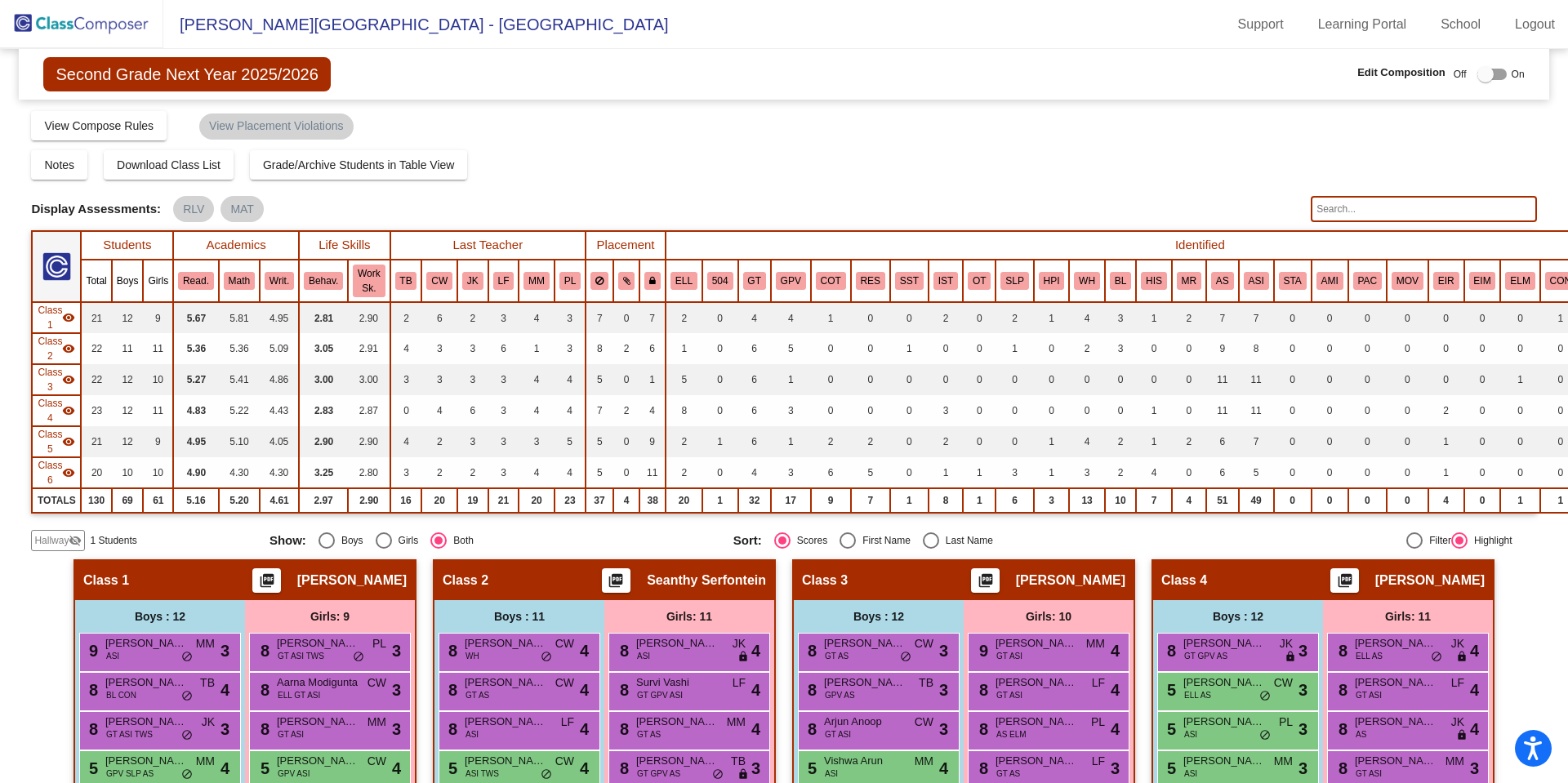 click on "Hallway" 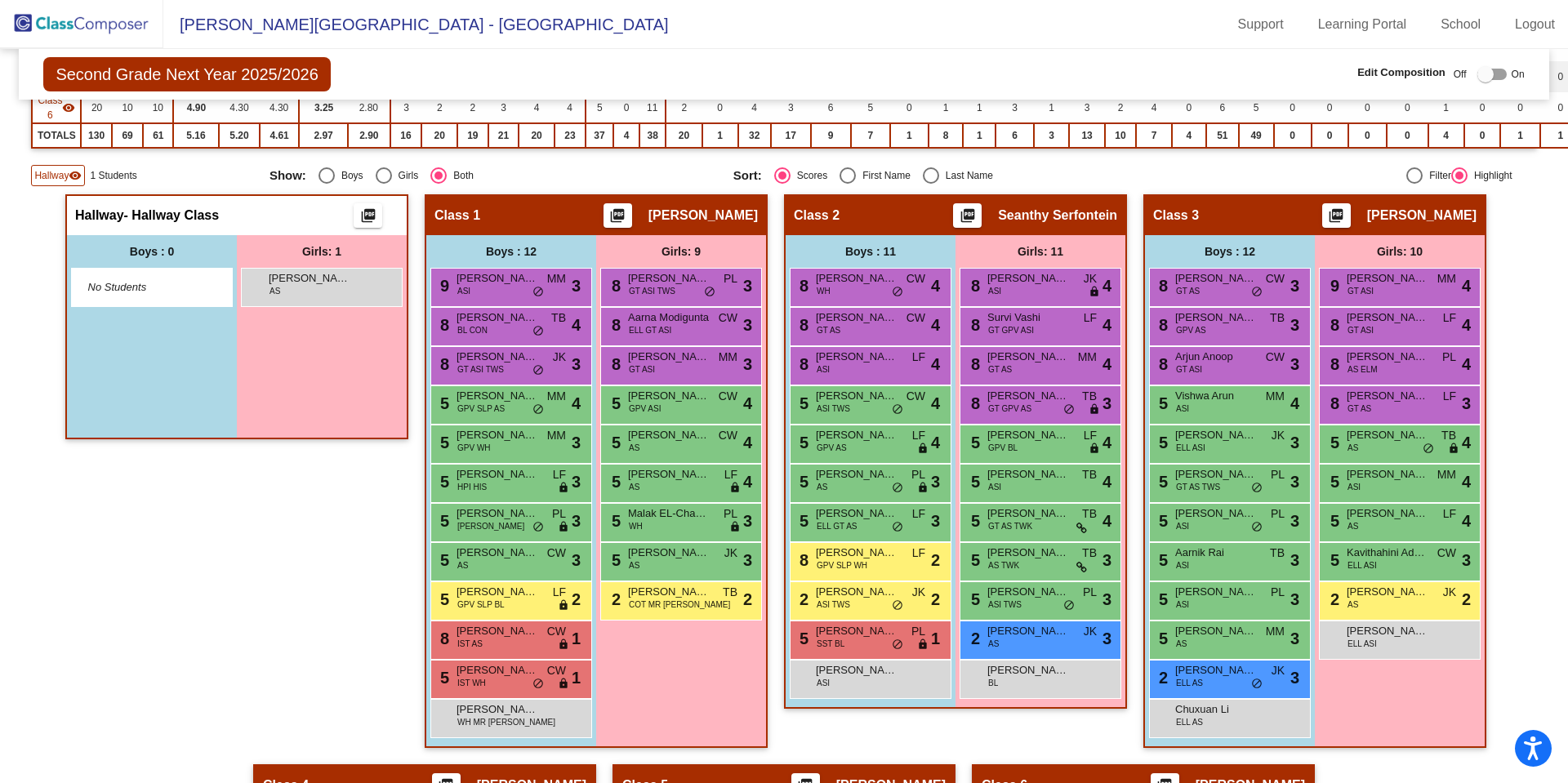 scroll, scrollTop: 363, scrollLeft: 0, axis: vertical 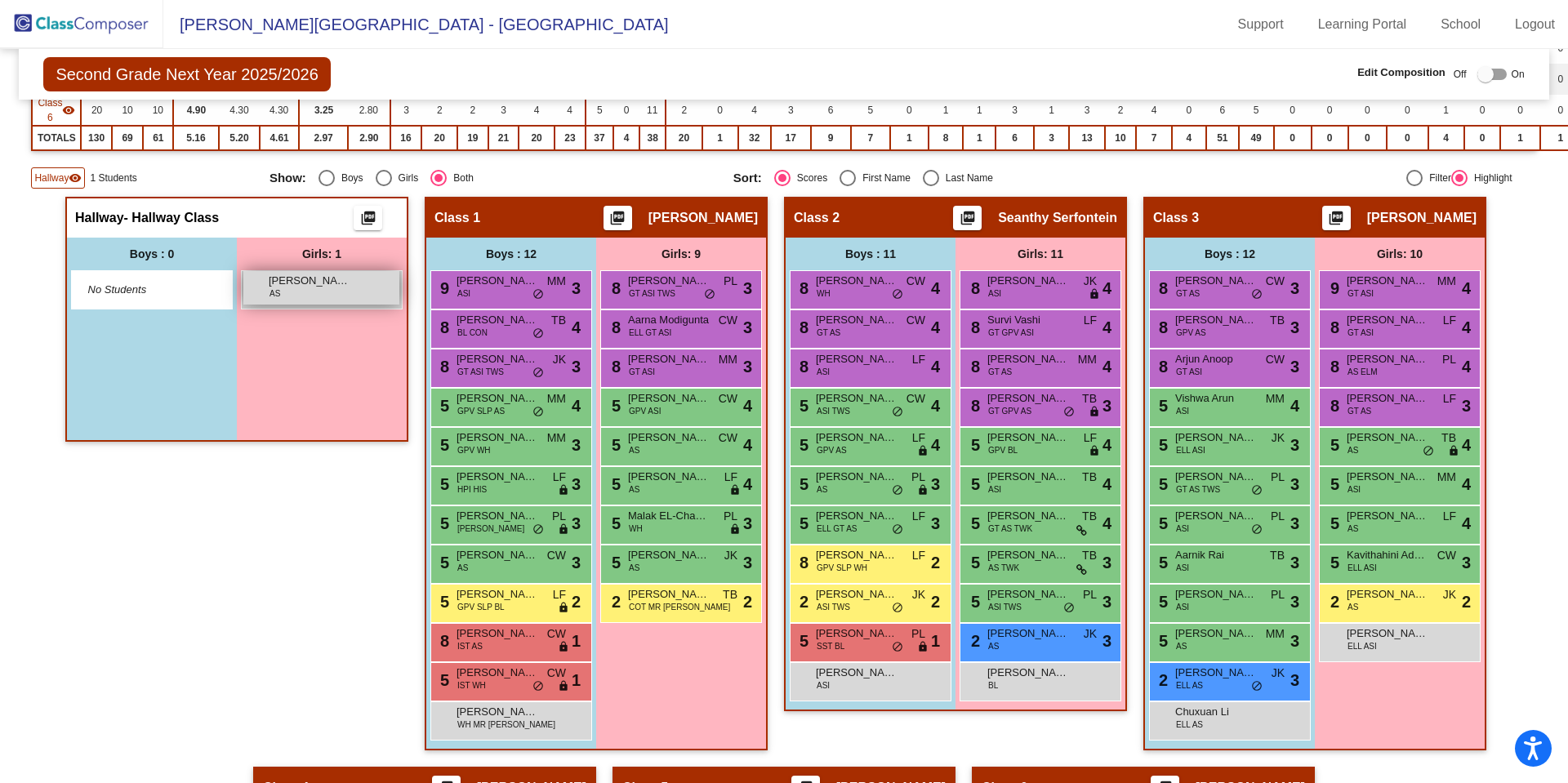click on "Mila Banh AS lock do_not_disturb_alt" at bounding box center (321, 287) 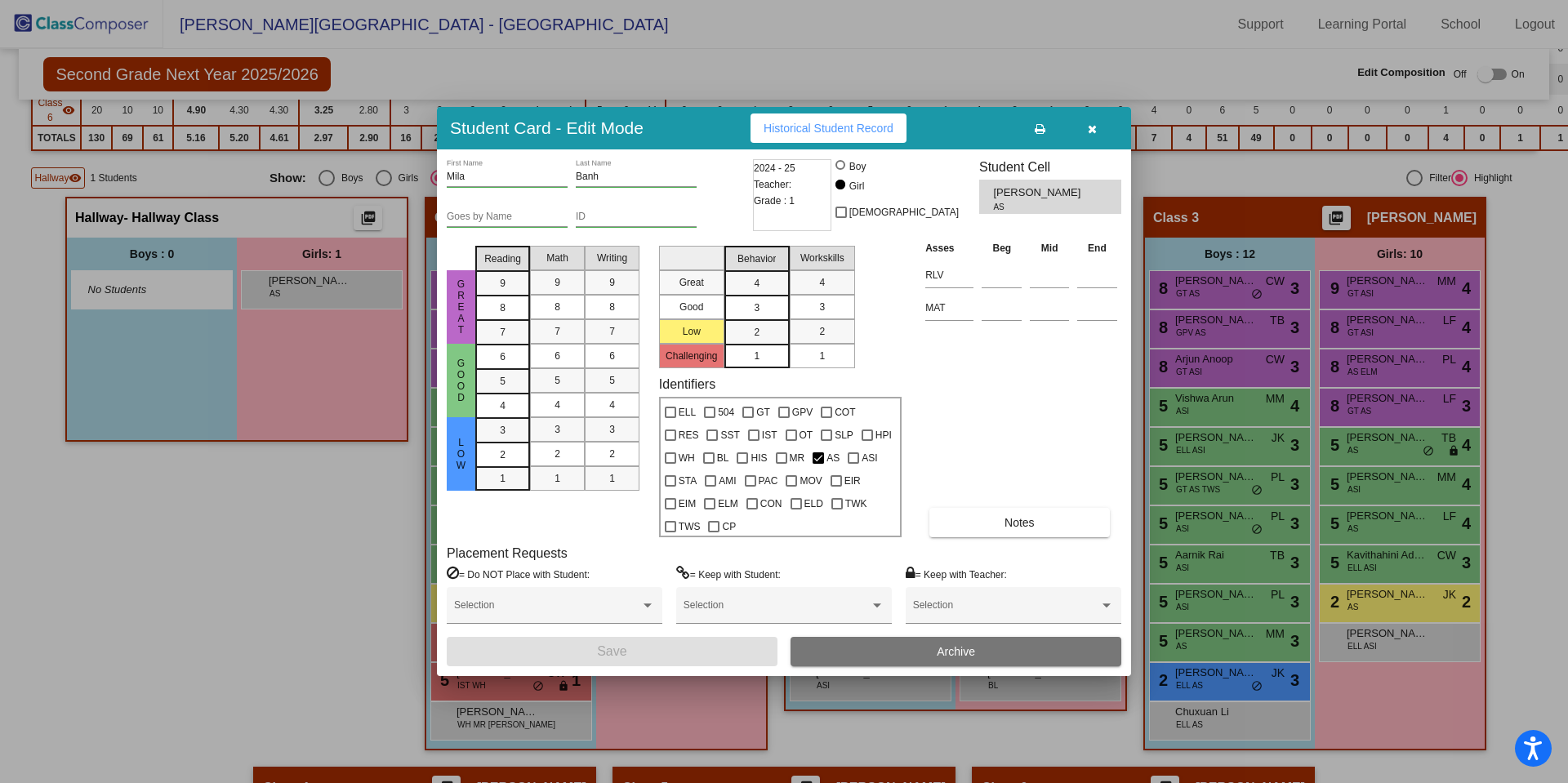 click at bounding box center [1092, 128] 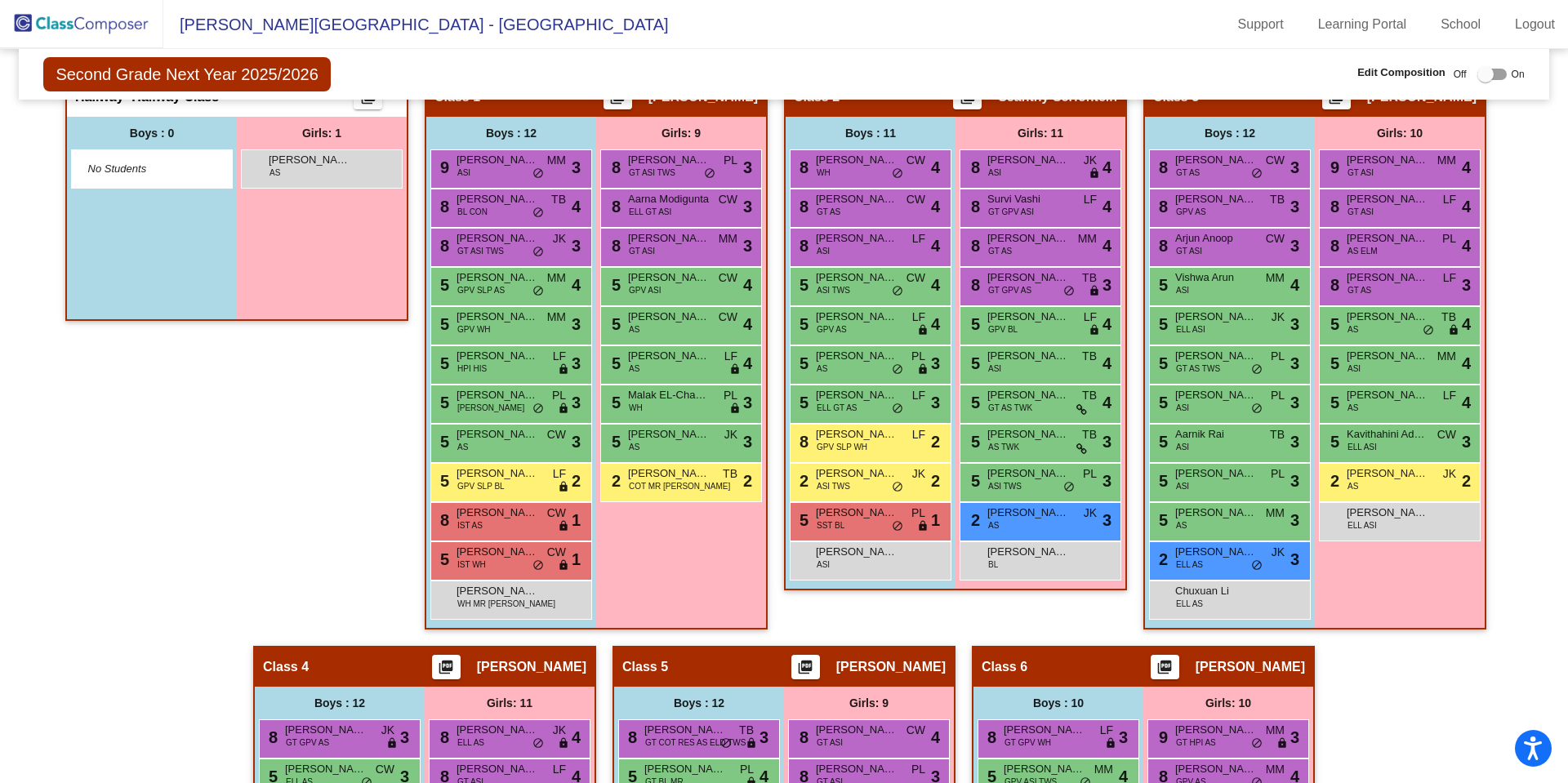 scroll, scrollTop: 485, scrollLeft: 0, axis: vertical 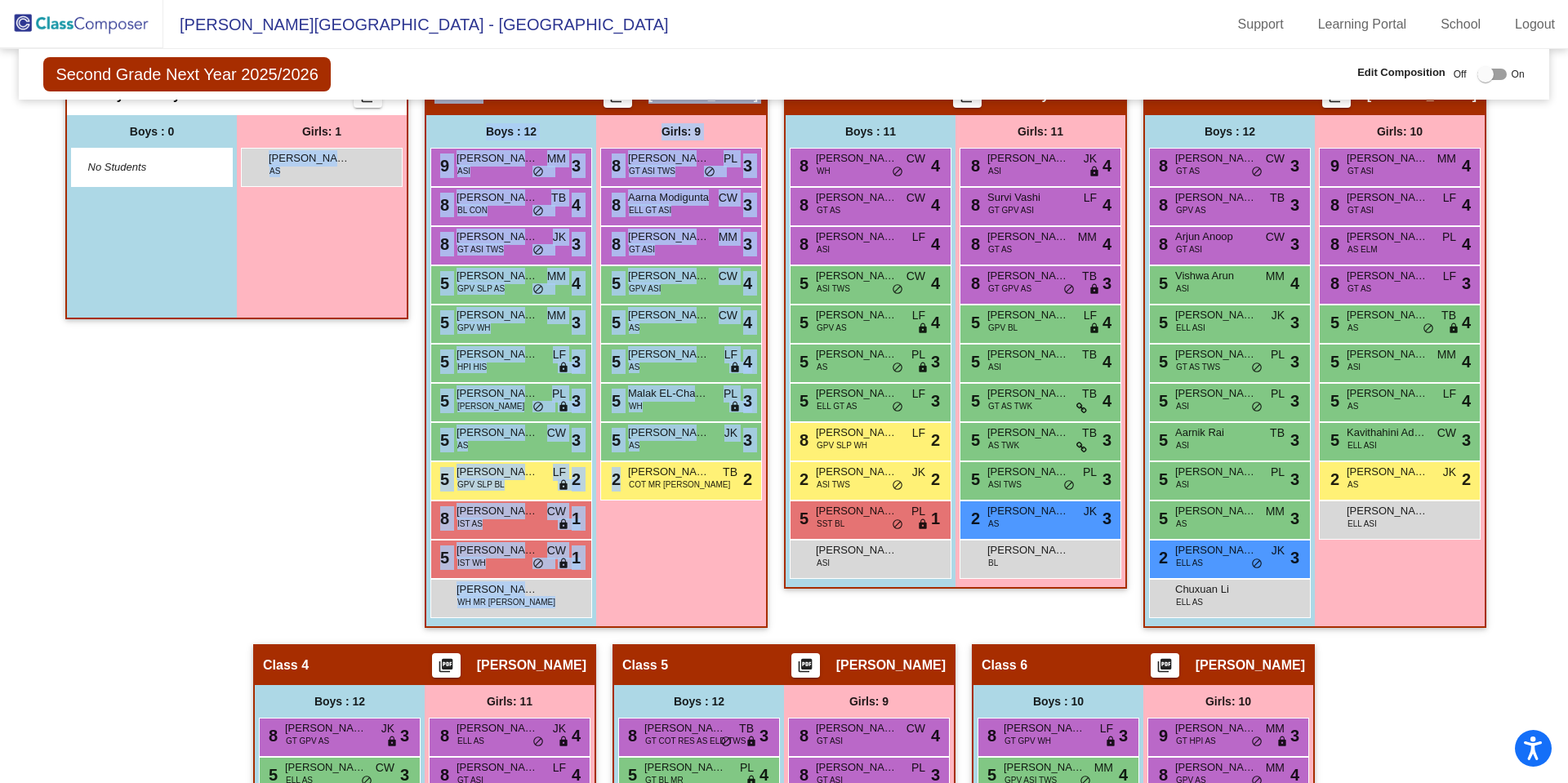 drag, startPoint x: 325, startPoint y: 167, endPoint x: 647, endPoint y: 559, distance: 507.2948 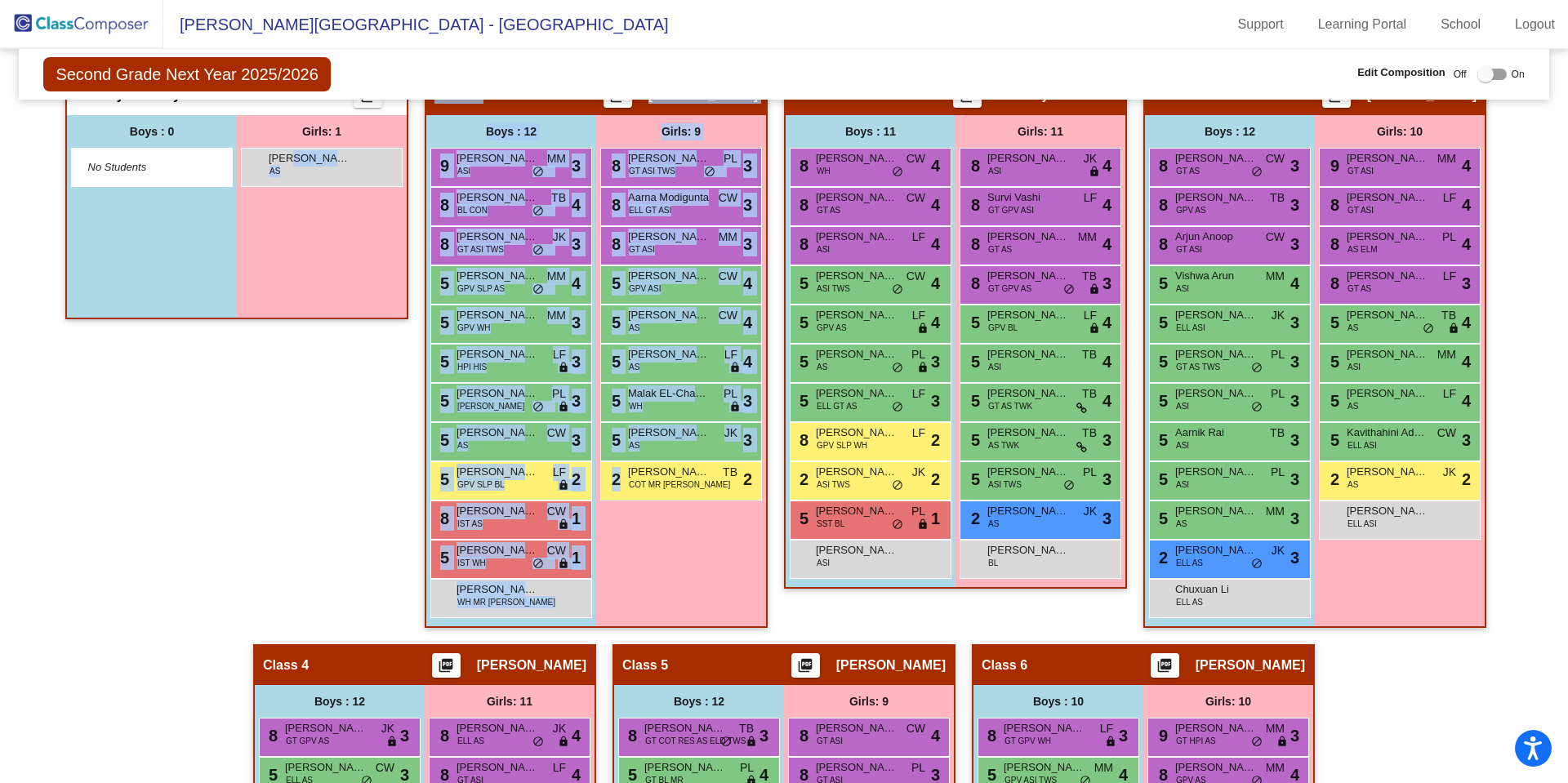 drag, startPoint x: 283, startPoint y: 166, endPoint x: 666, endPoint y: 530, distance: 528.3796 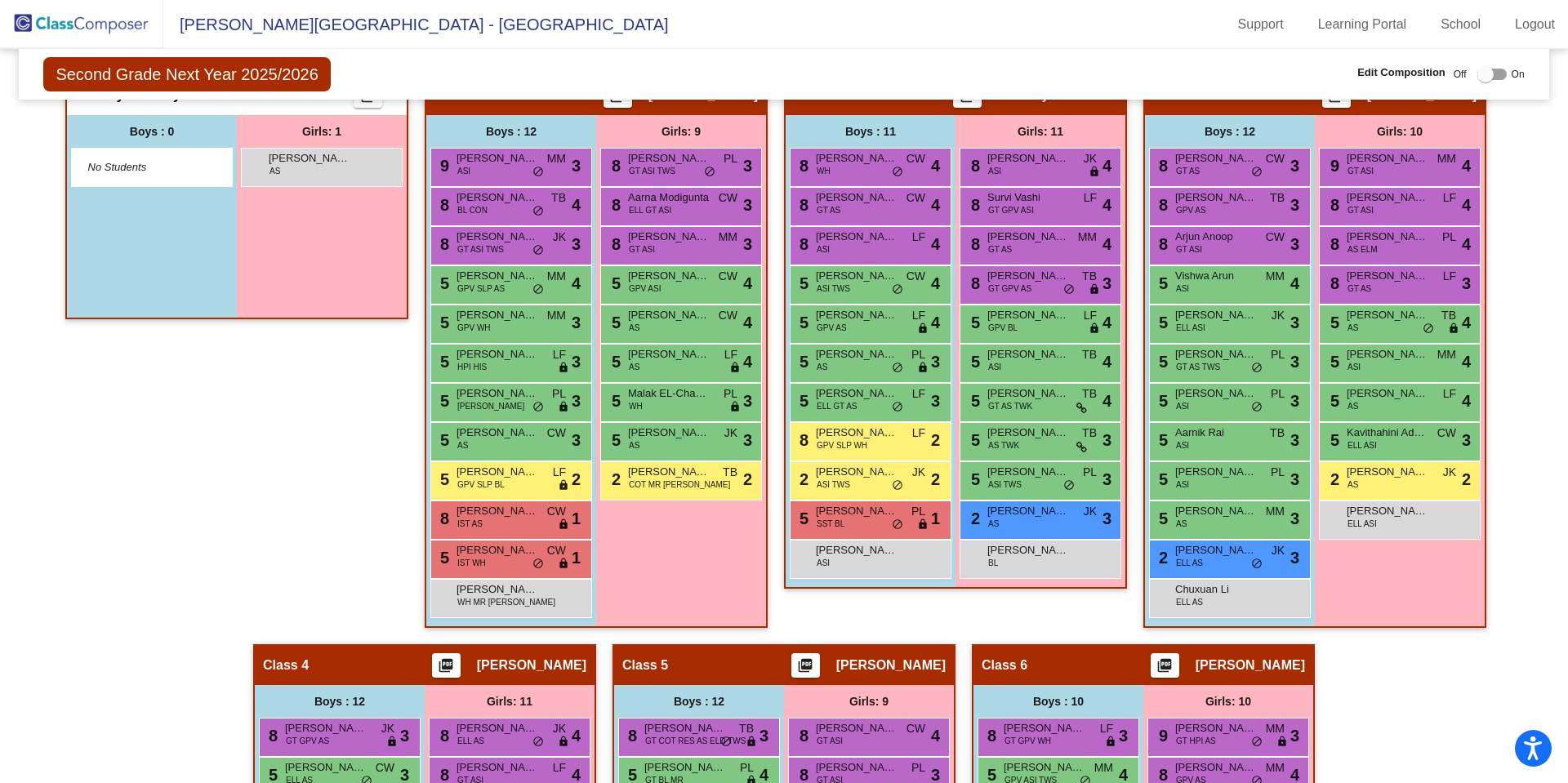 click on "Hallway   - Hallway Class  picture_as_pdf  Add Student  First Name Last Name Student Id  (Recommended)   Boy   Girl   Non Binary Add Close  Boys : 0    No Students   Girls: 1 Mila Banh AS lock do_not_disturb_alt" 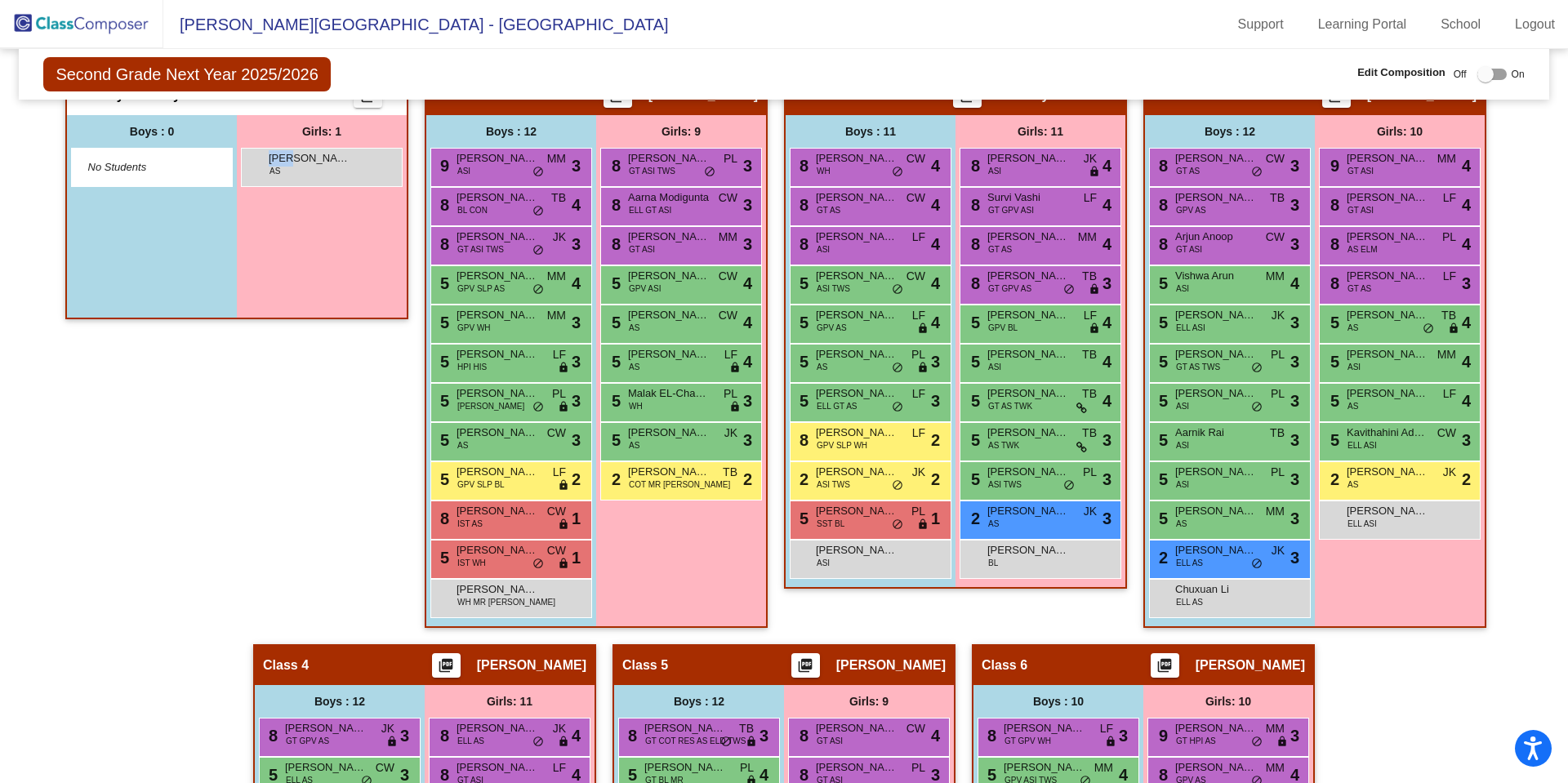 drag, startPoint x: 282, startPoint y: 158, endPoint x: 292, endPoint y: 378, distance: 220.22716 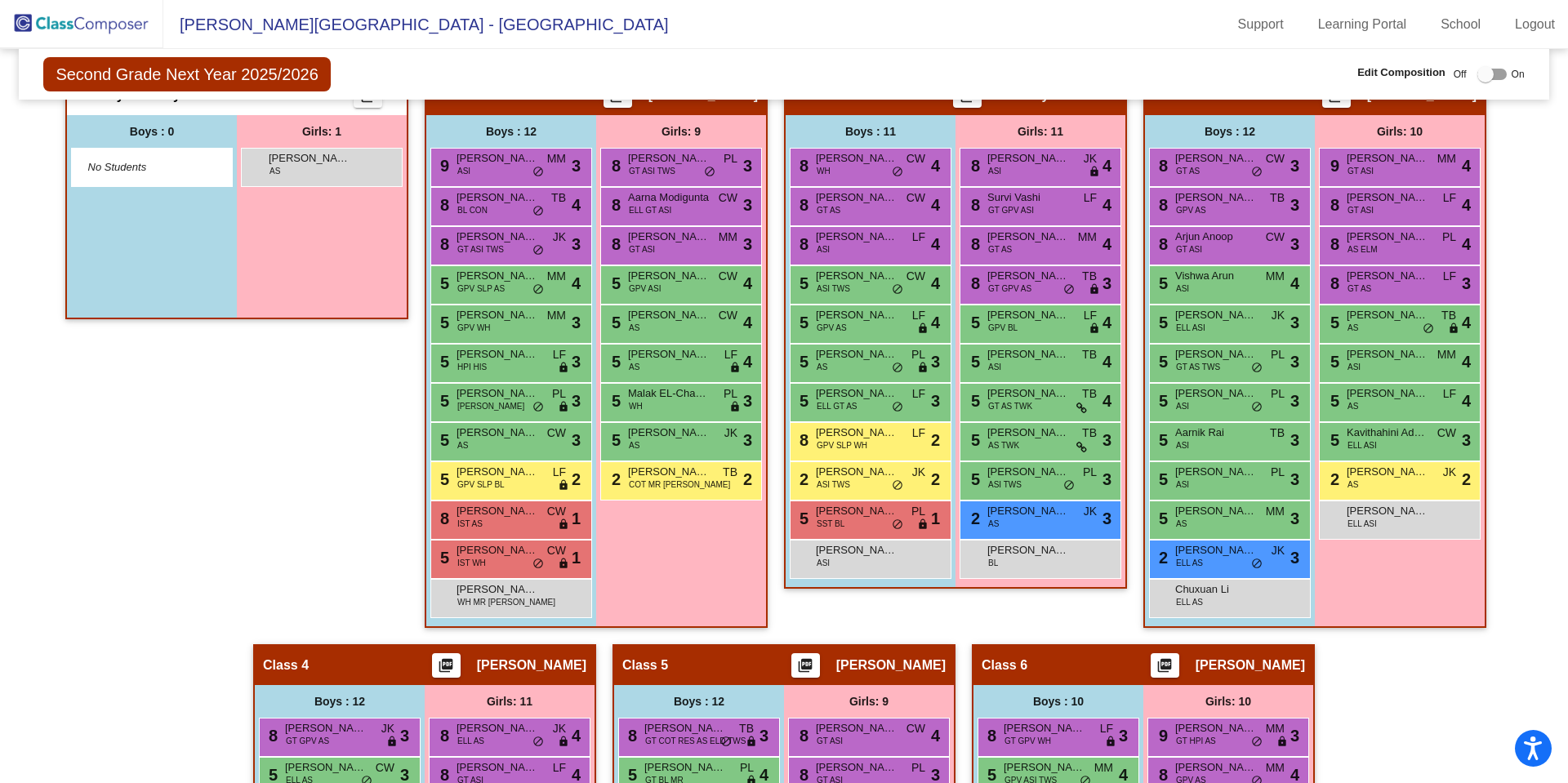 click on "Hallway   - Hallway Class  picture_as_pdf  Add Student  First Name Last Name Student Id  (Recommended)   Boy   Girl   Non Binary Add Close  Boys : 0    No Students   Girls: 1 Mila Banh AS lock do_not_disturb_alt" 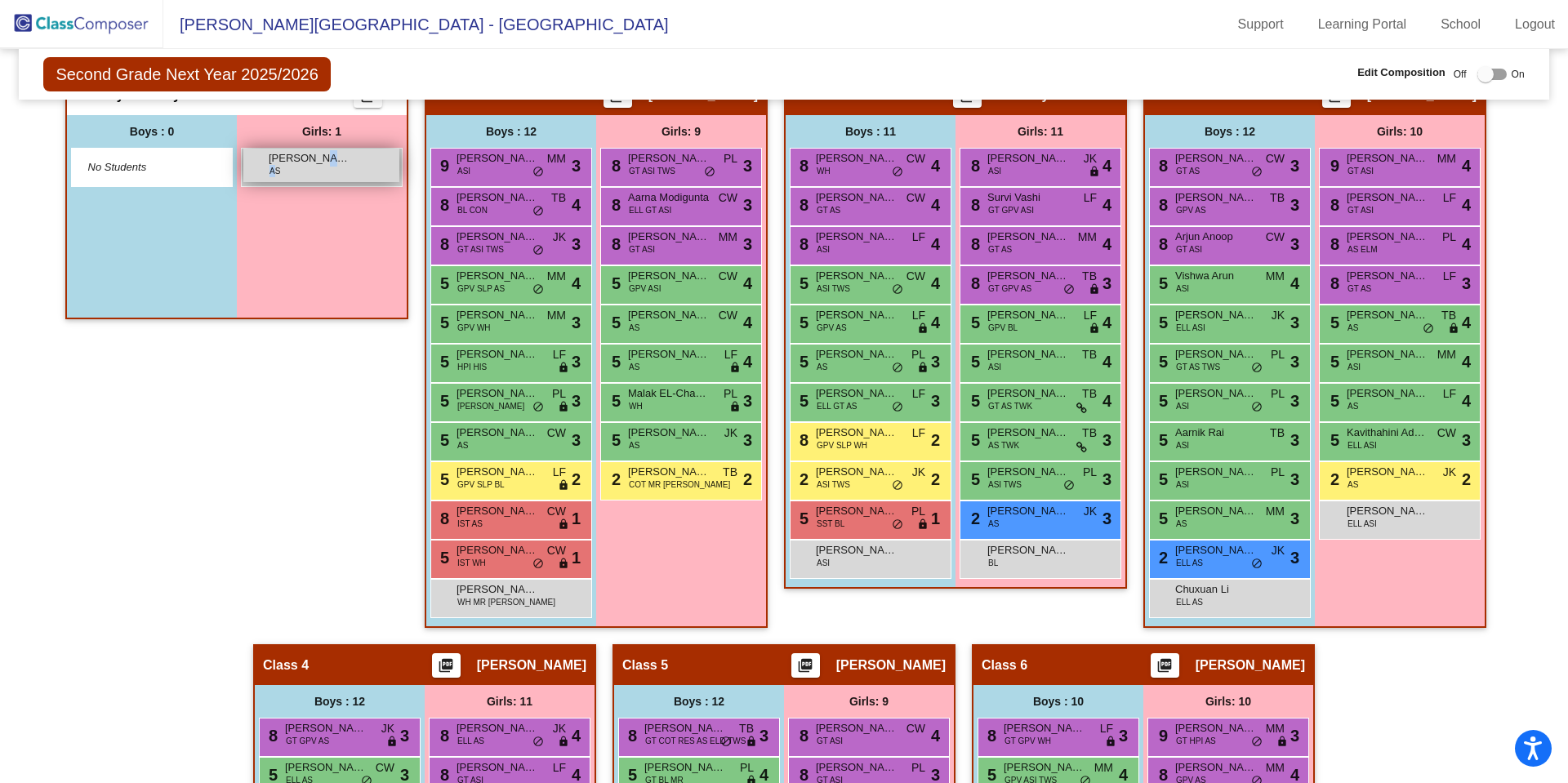 drag, startPoint x: 270, startPoint y: 167, endPoint x: 311, endPoint y: 163, distance: 41.19466 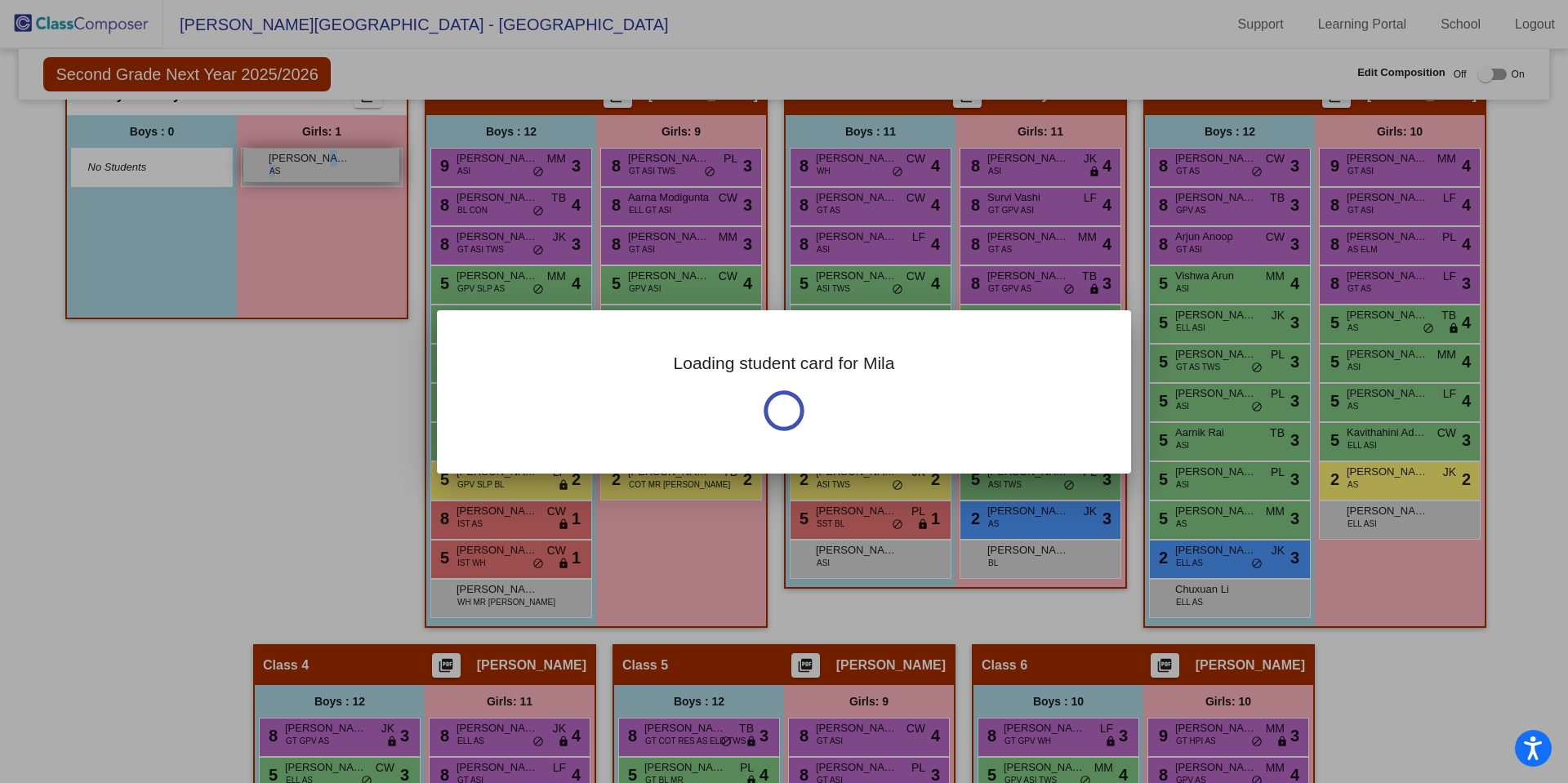 click at bounding box center [784, 391] 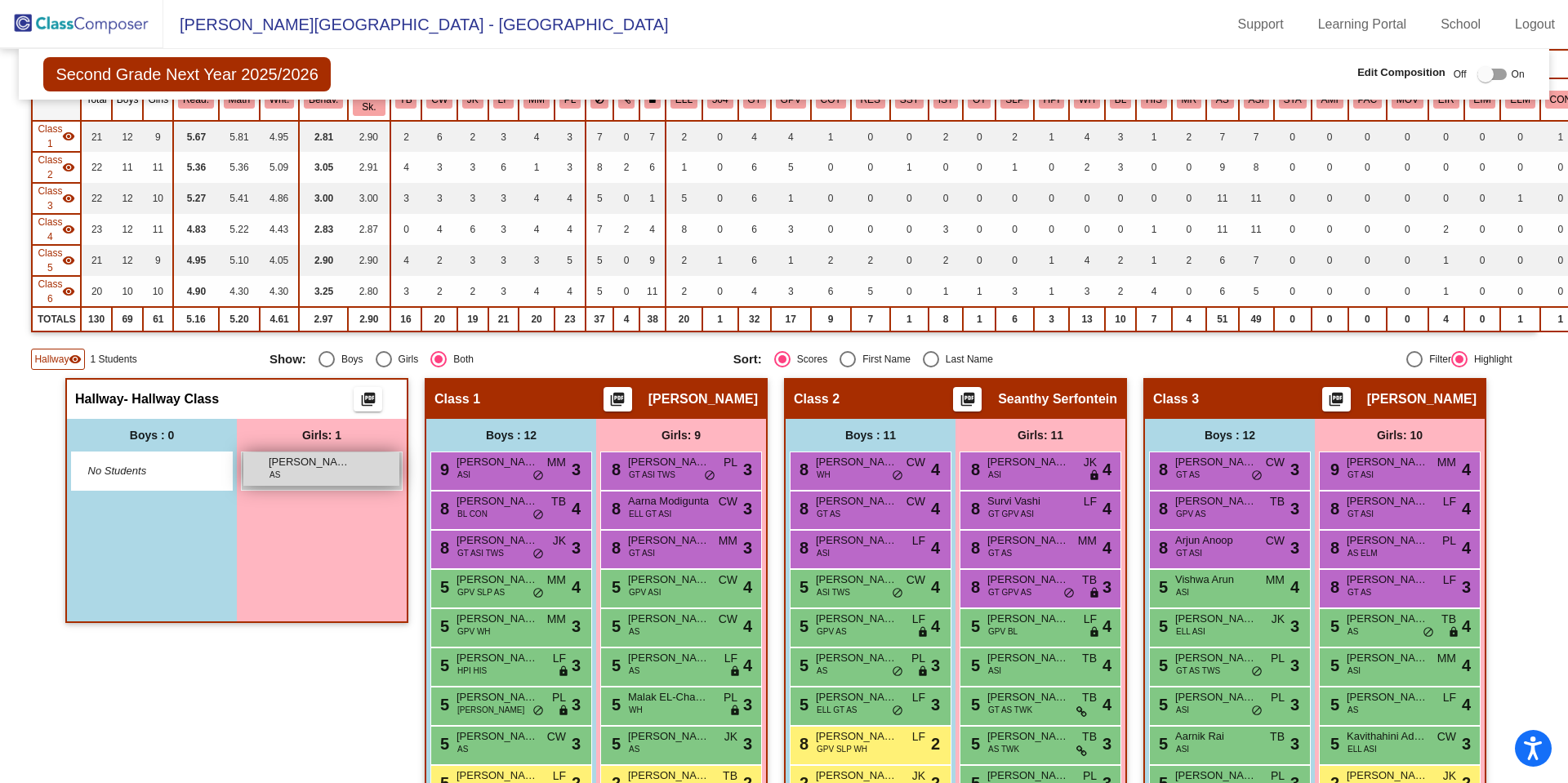 scroll, scrollTop: 0, scrollLeft: 0, axis: both 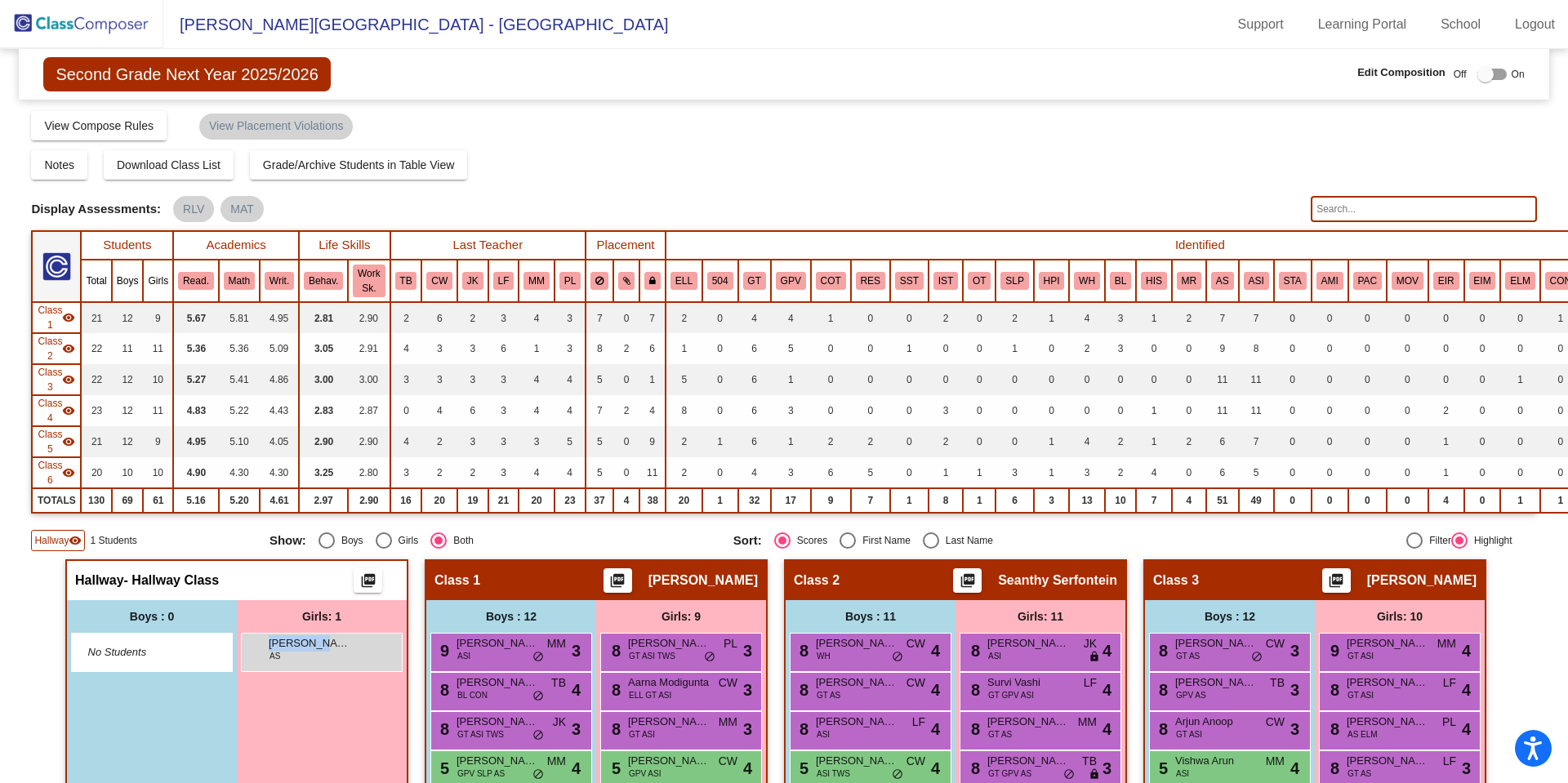 drag, startPoint x: 323, startPoint y: 644, endPoint x: 325, endPoint y: 676, distance: 32.062439 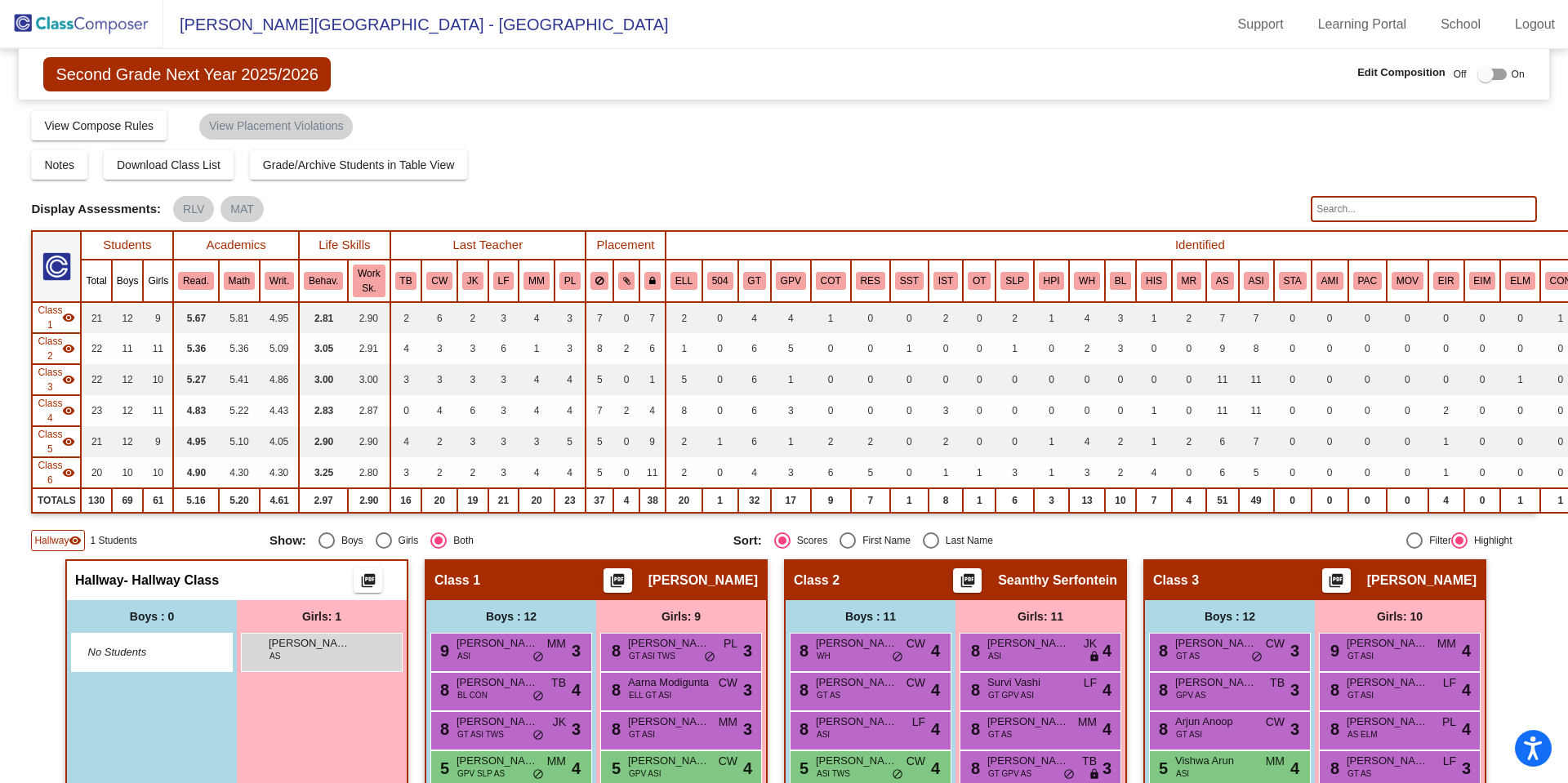 click on "Girls: 1 Mila Banh AS lock do_not_disturb_alt" at bounding box center (322, 701) 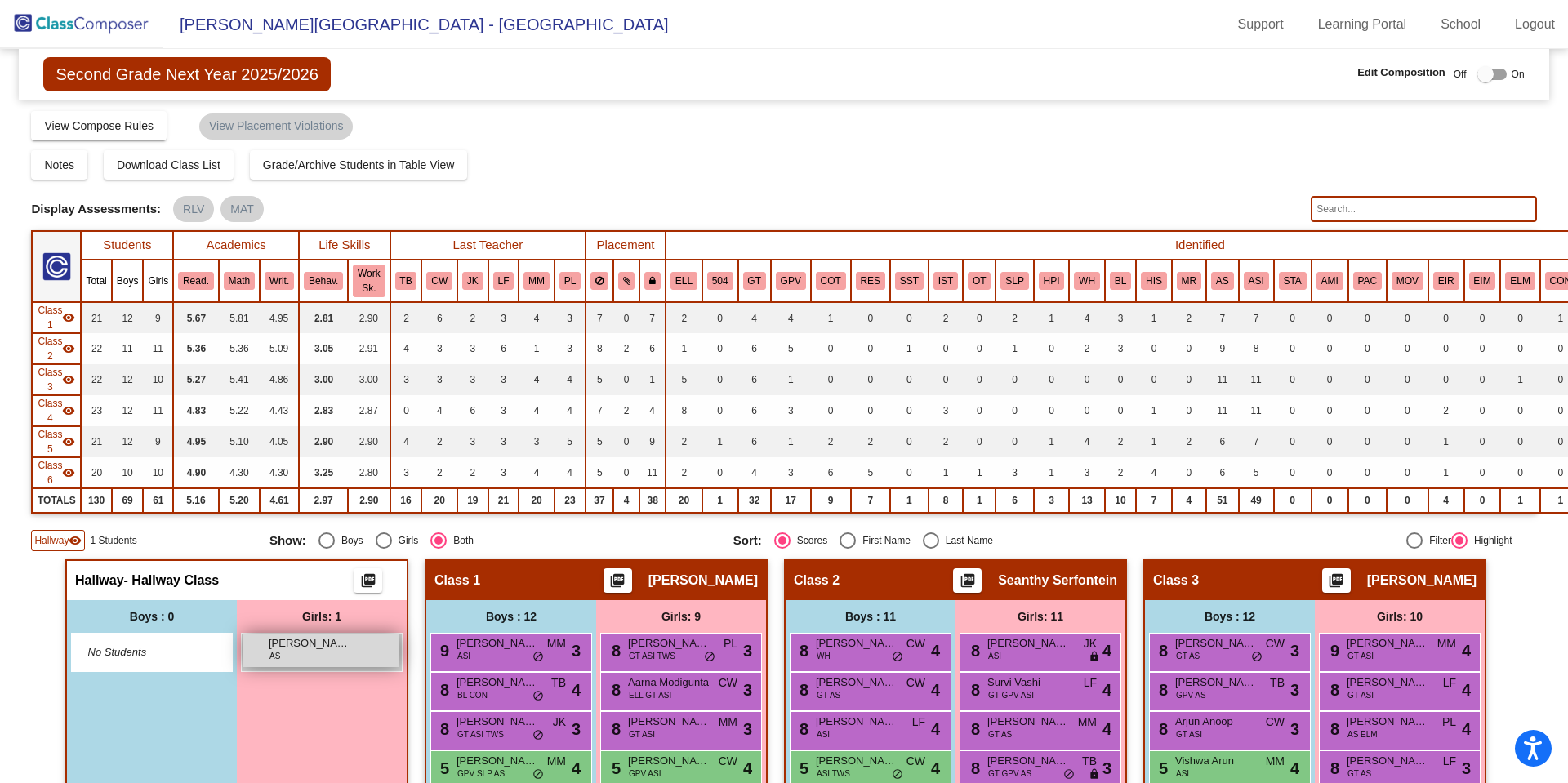 drag, startPoint x: 256, startPoint y: 646, endPoint x: 369, endPoint y: 663, distance: 114.27161 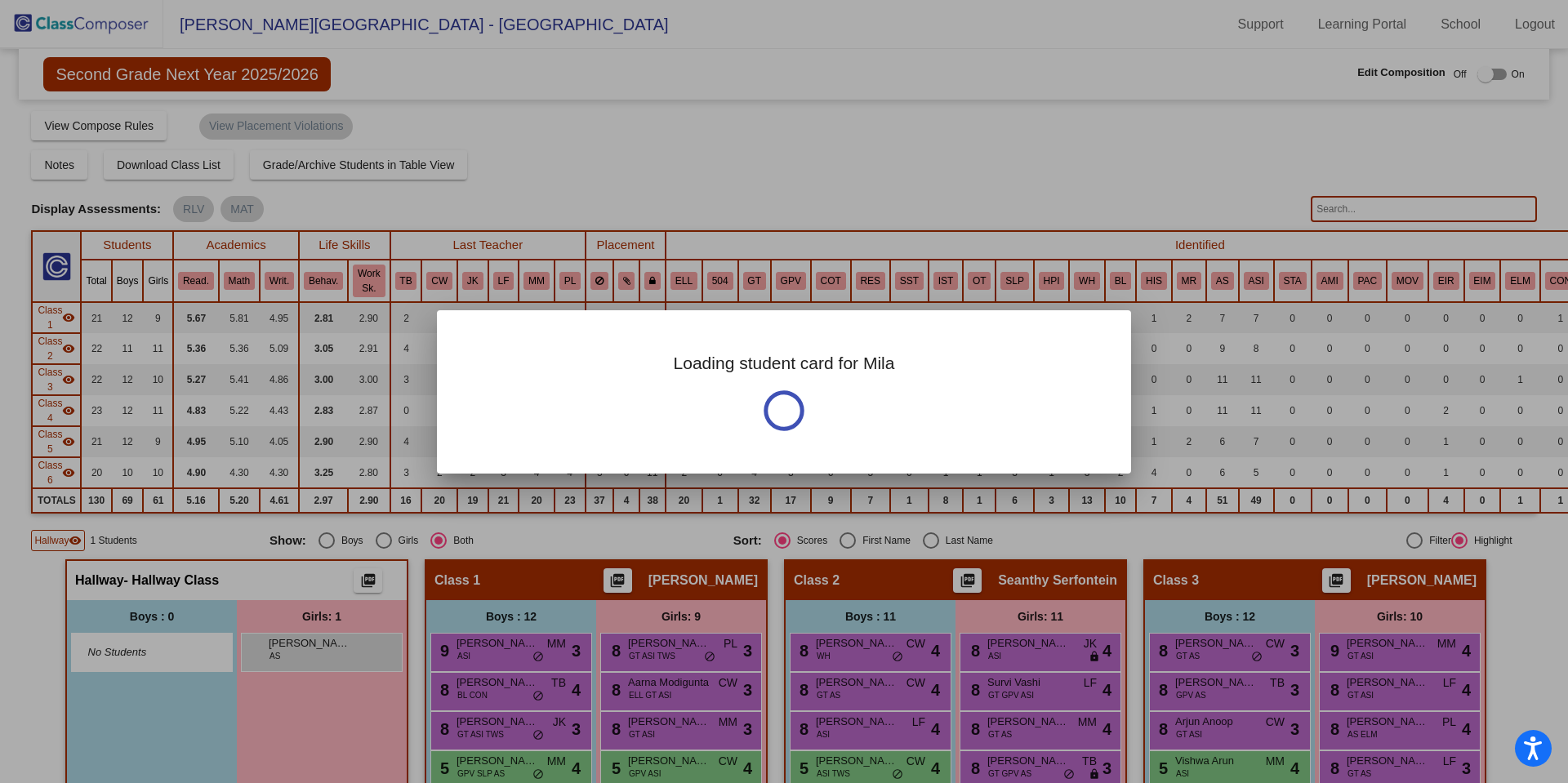 click at bounding box center (784, 391) 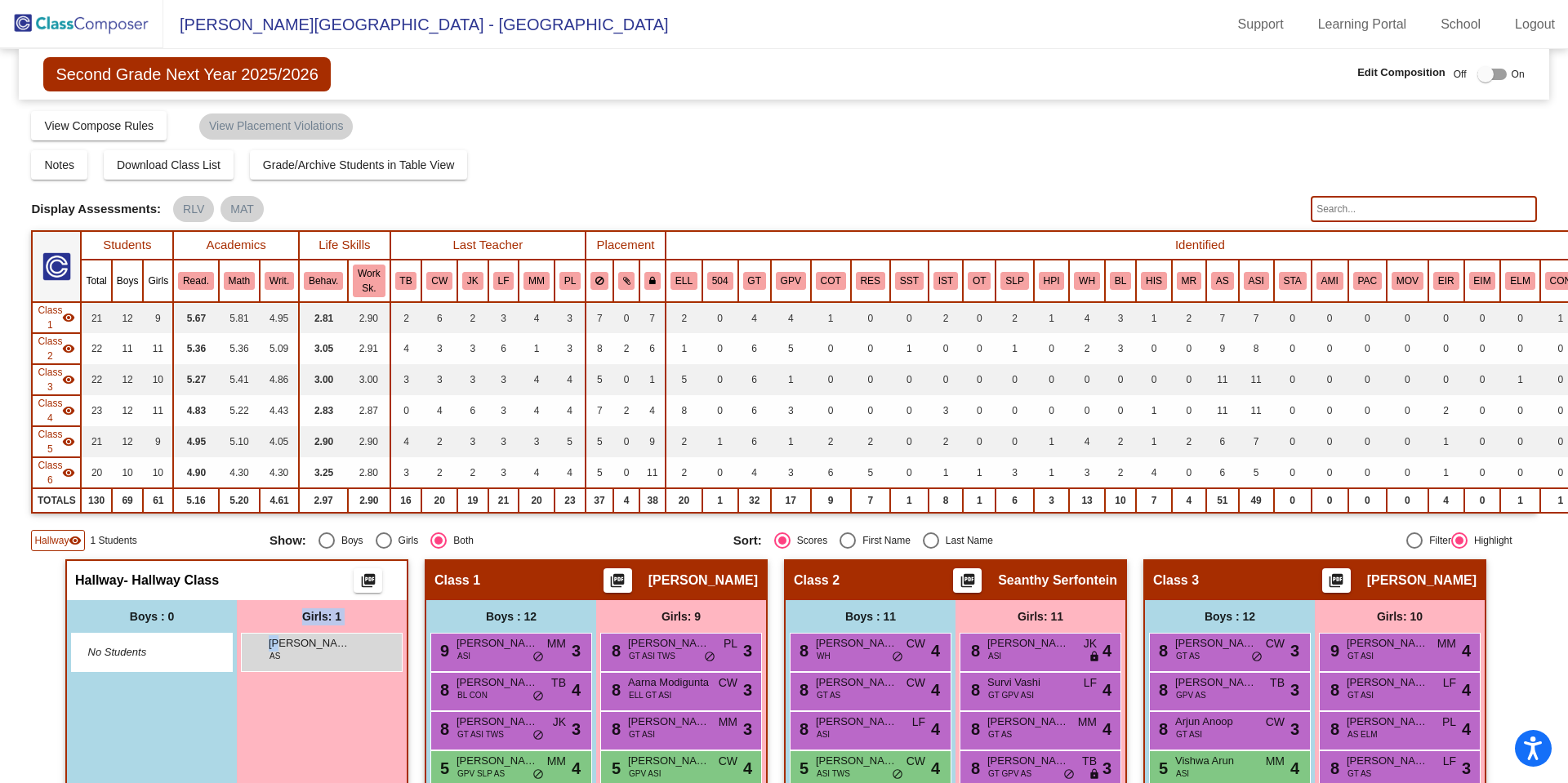 drag, startPoint x: 278, startPoint y: 644, endPoint x: 277, endPoint y: 624, distance: 20.024984 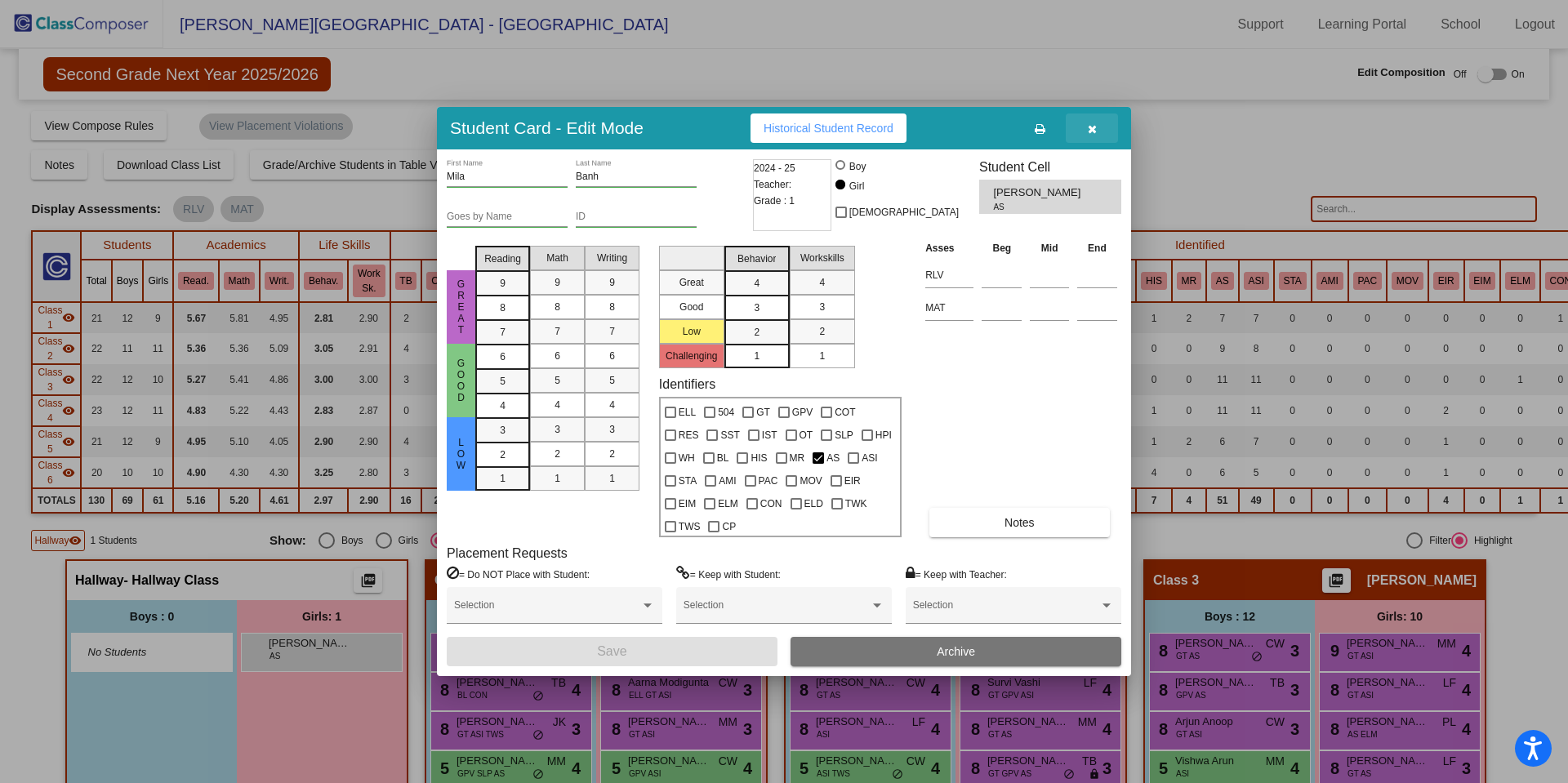 click at bounding box center [1092, 129] 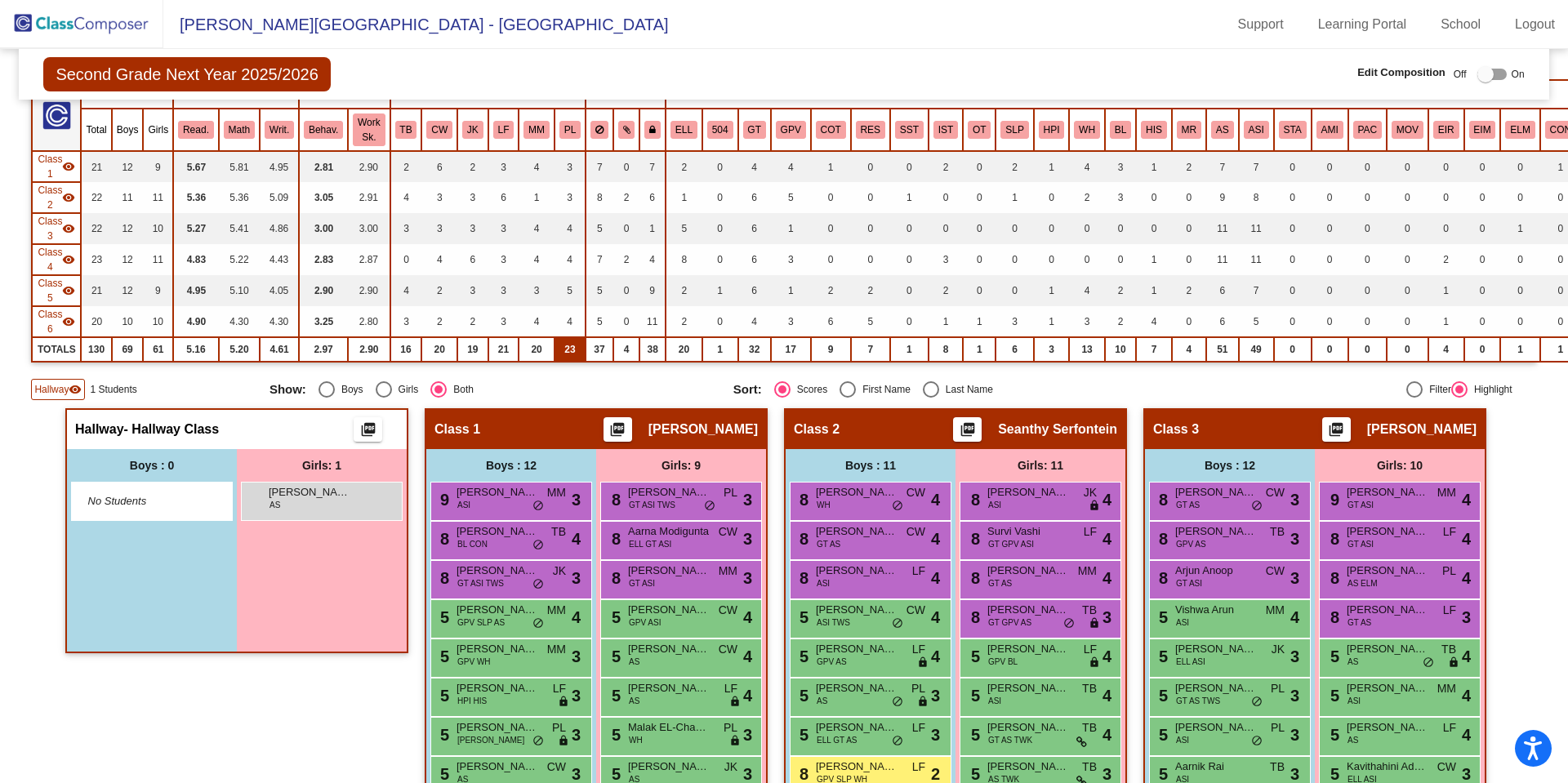 scroll, scrollTop: 152, scrollLeft: 0, axis: vertical 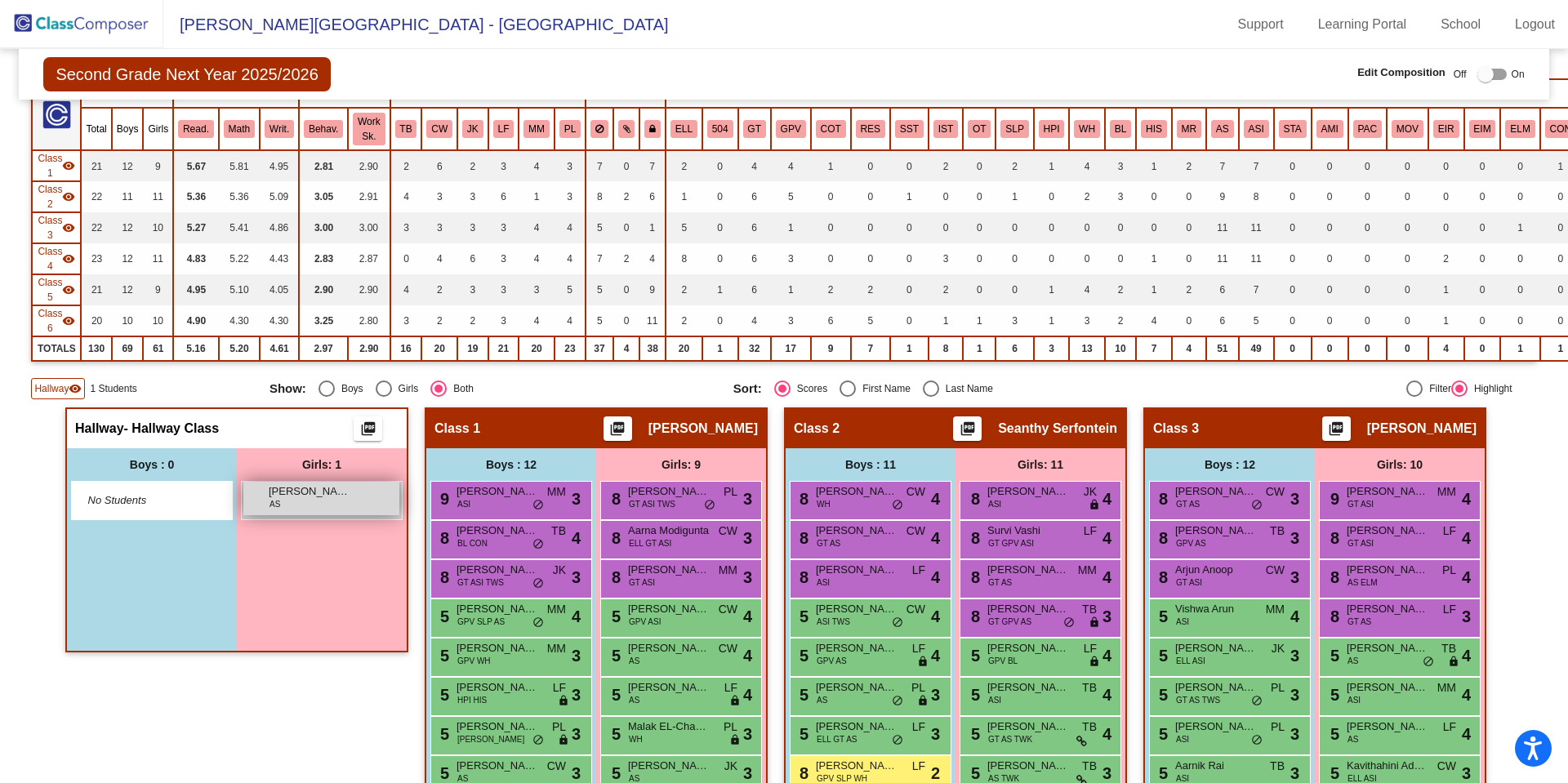 drag, startPoint x: 287, startPoint y: 500, endPoint x: 357, endPoint y: 496, distance: 70.114193 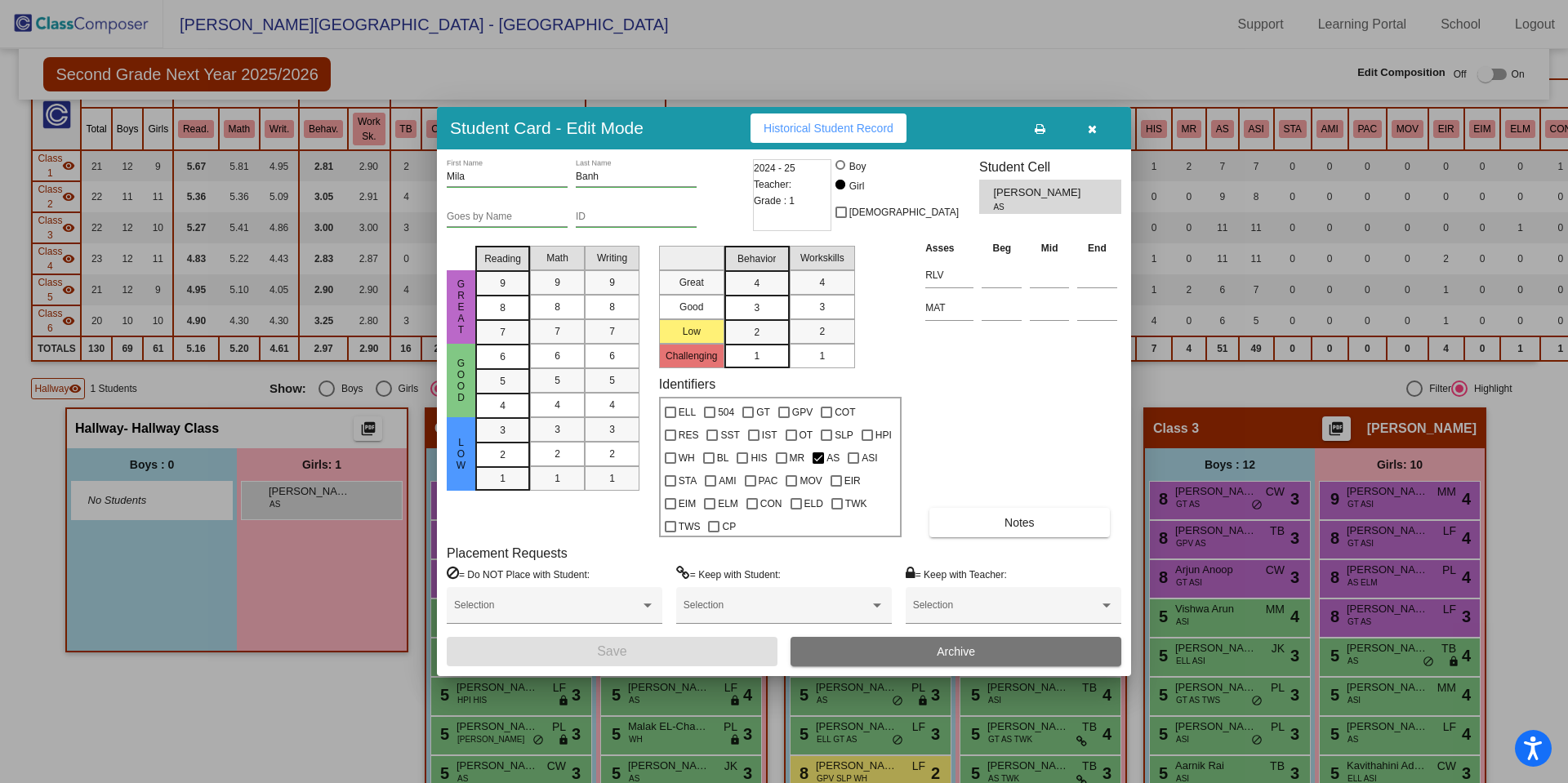 click at bounding box center [784, 391] 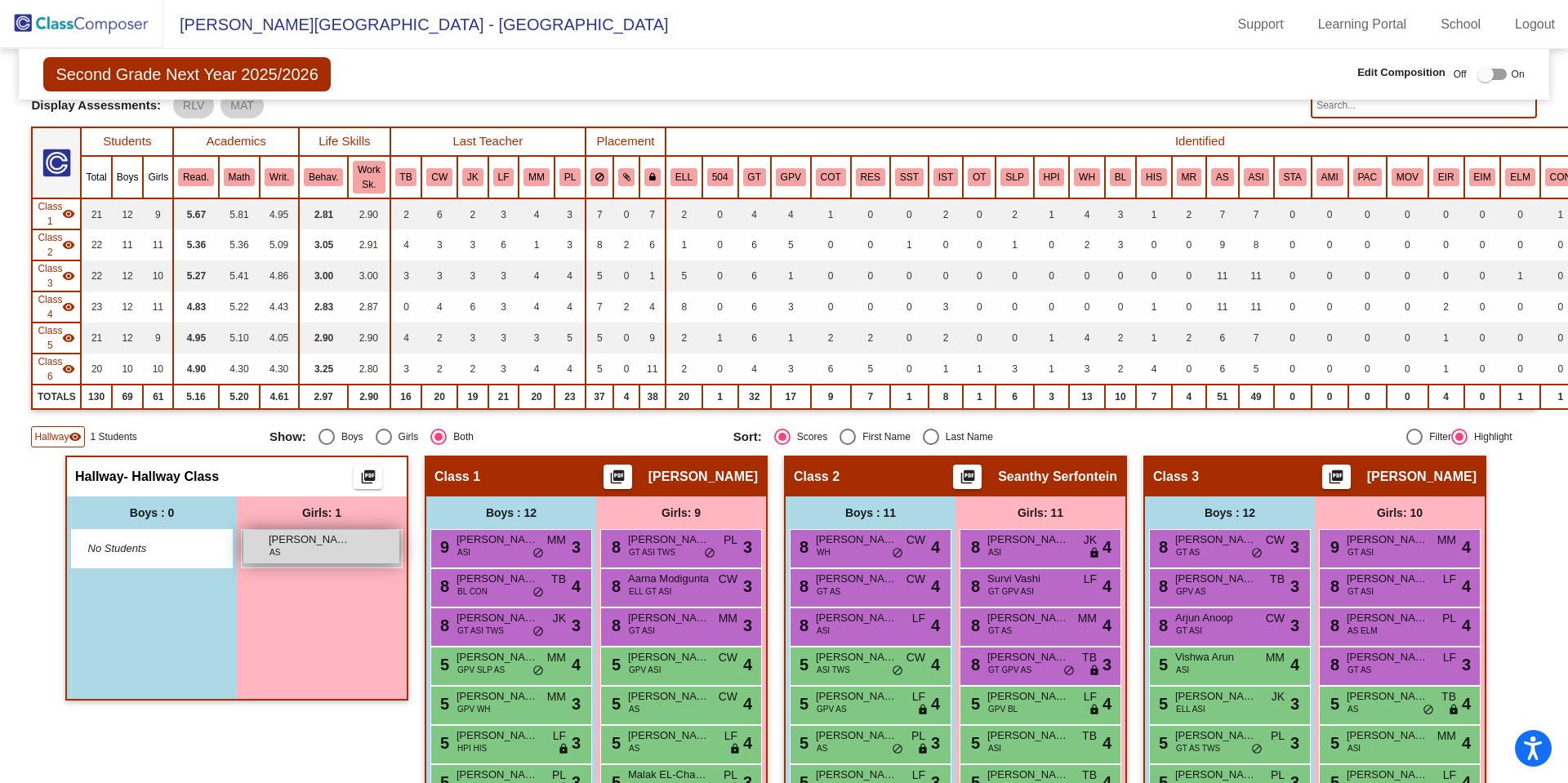 scroll, scrollTop: 73, scrollLeft: 0, axis: vertical 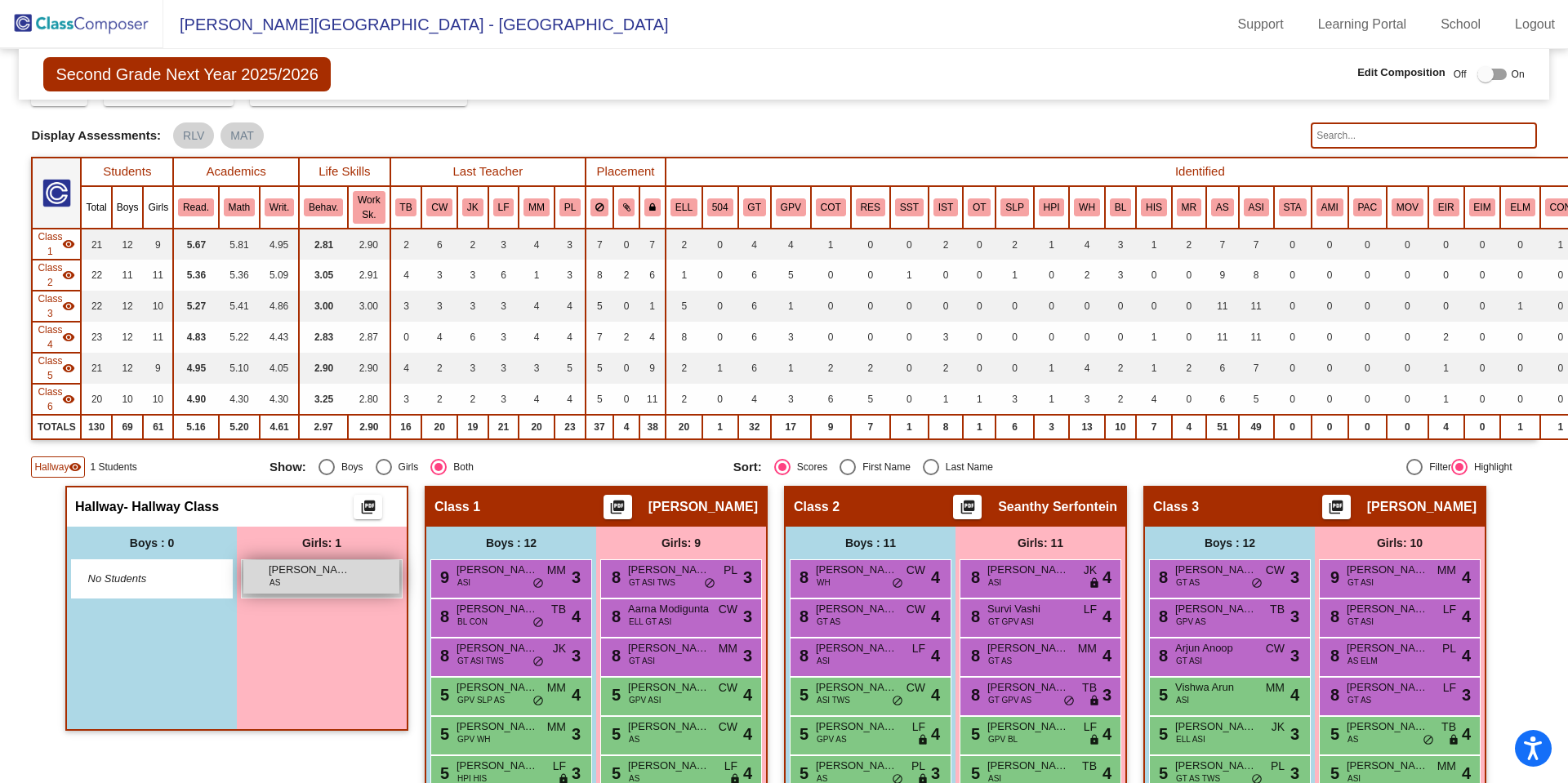 click on "Mila Banh AS lock do_not_disturb_alt" at bounding box center [321, 576] 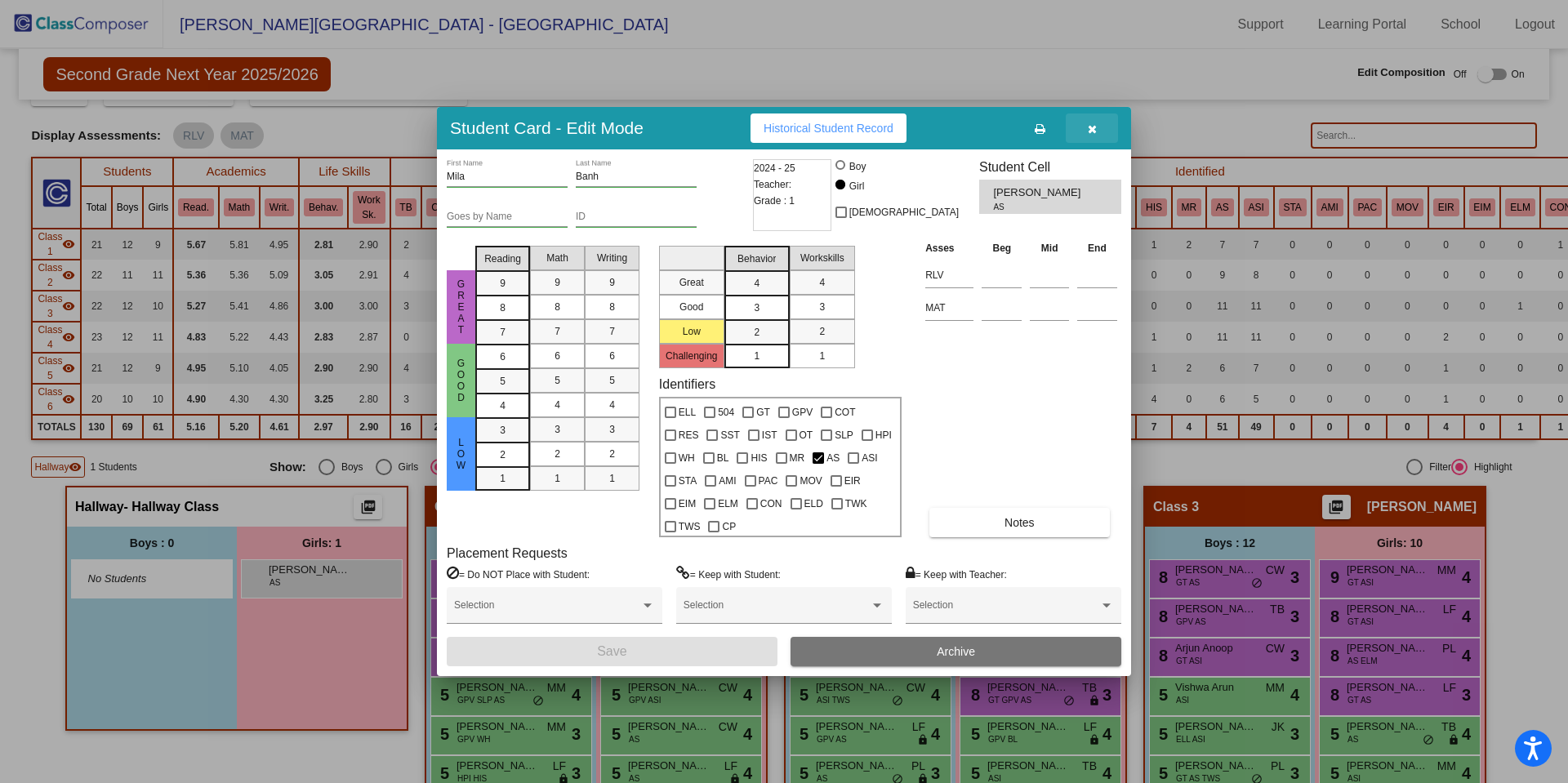 click at bounding box center [1092, 128] 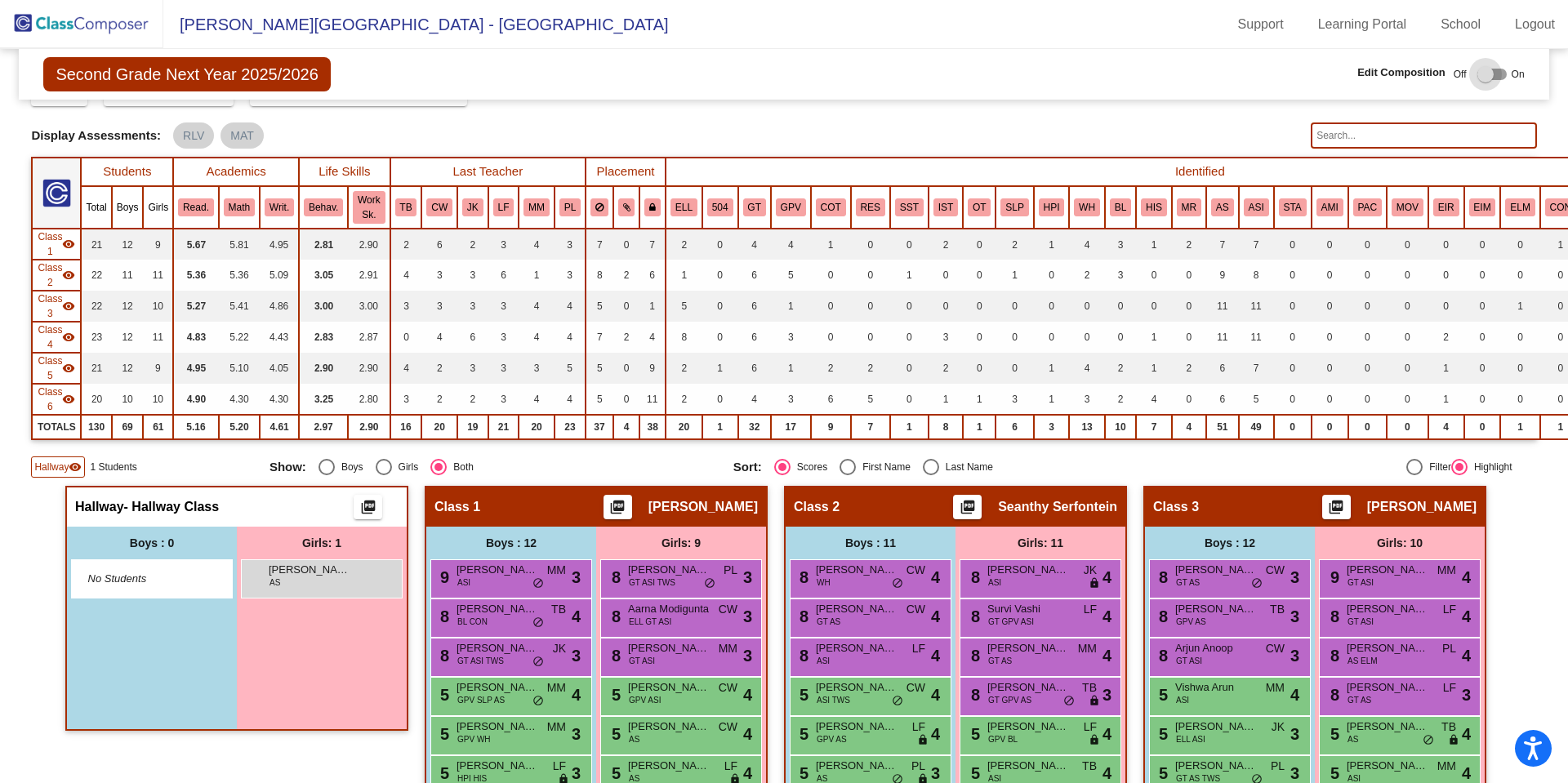 click at bounding box center [1486, 74] 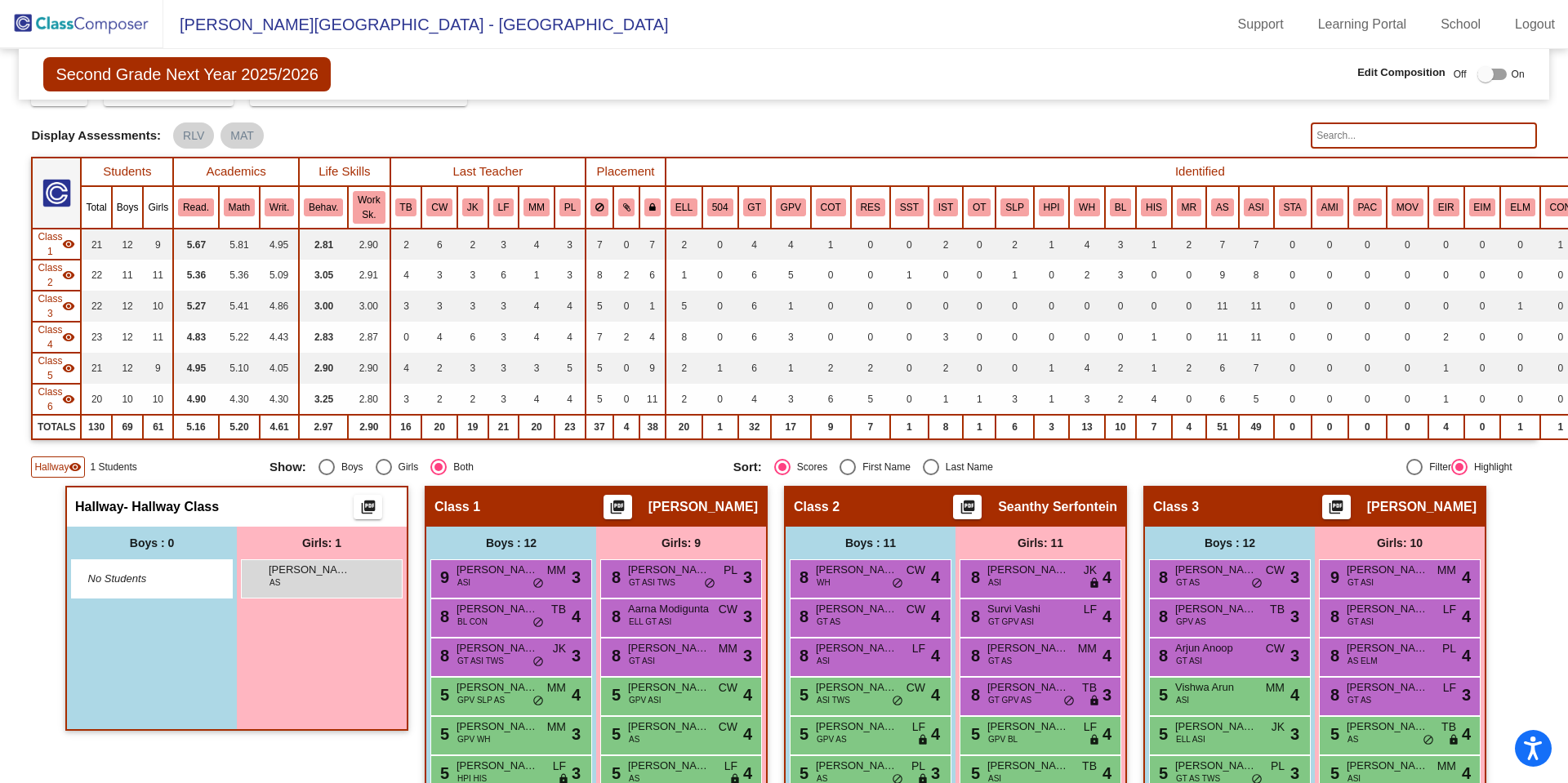 checkbox on "true" 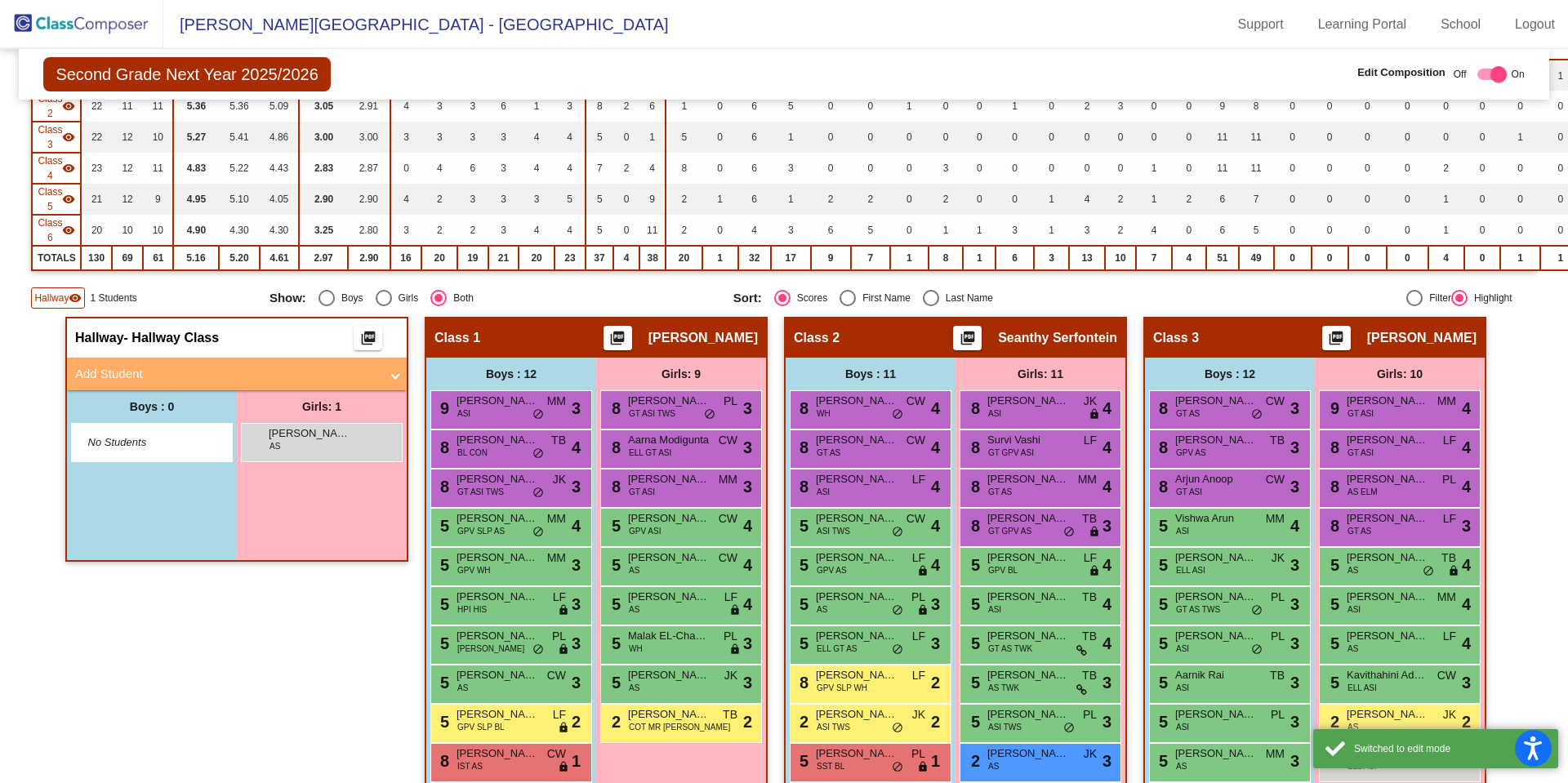 scroll, scrollTop: 262, scrollLeft: 0, axis: vertical 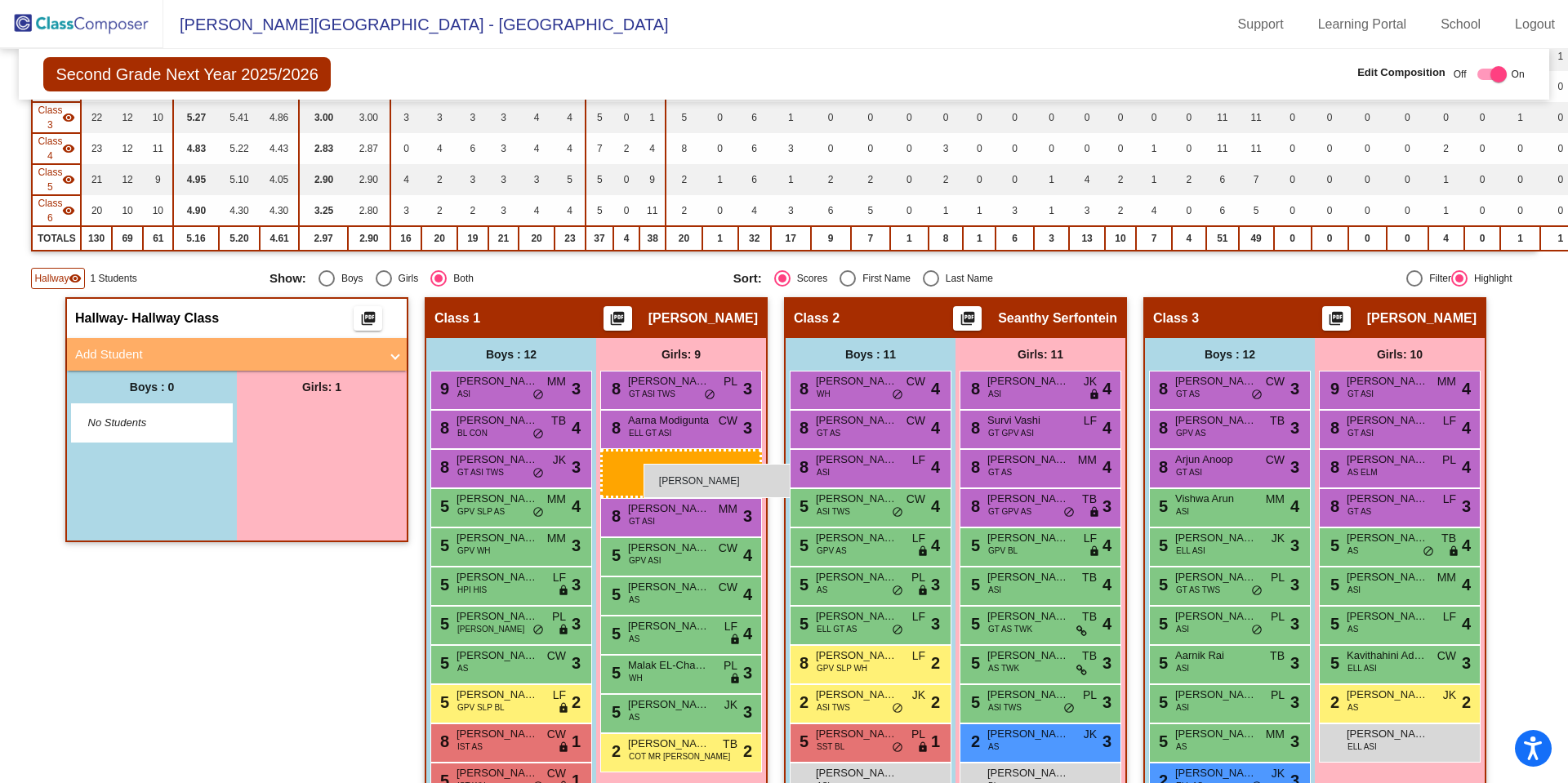 drag, startPoint x: 307, startPoint y: 432, endPoint x: 644, endPoint y: 464, distance: 338.51588 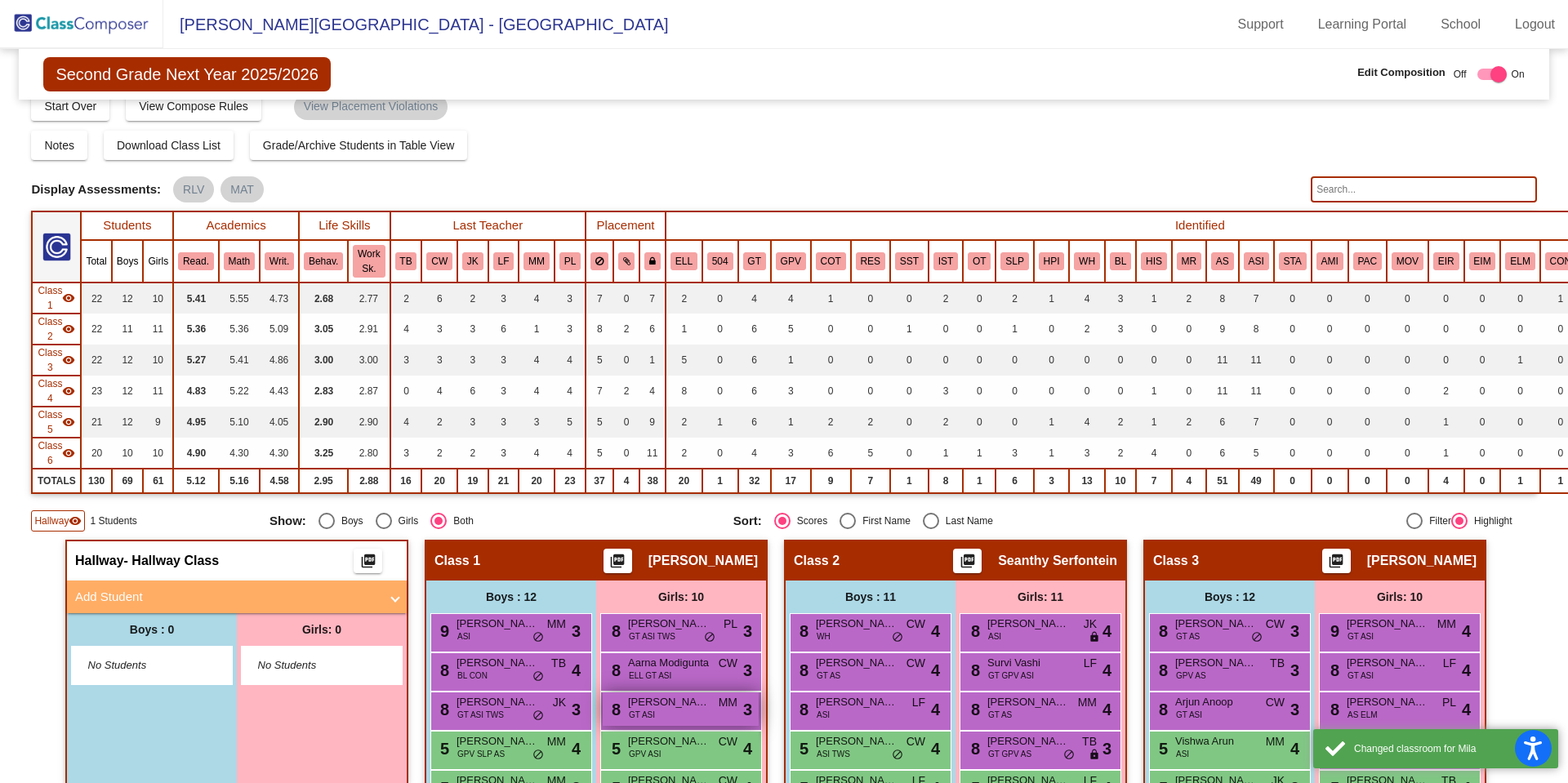 scroll, scrollTop: 0, scrollLeft: 0, axis: both 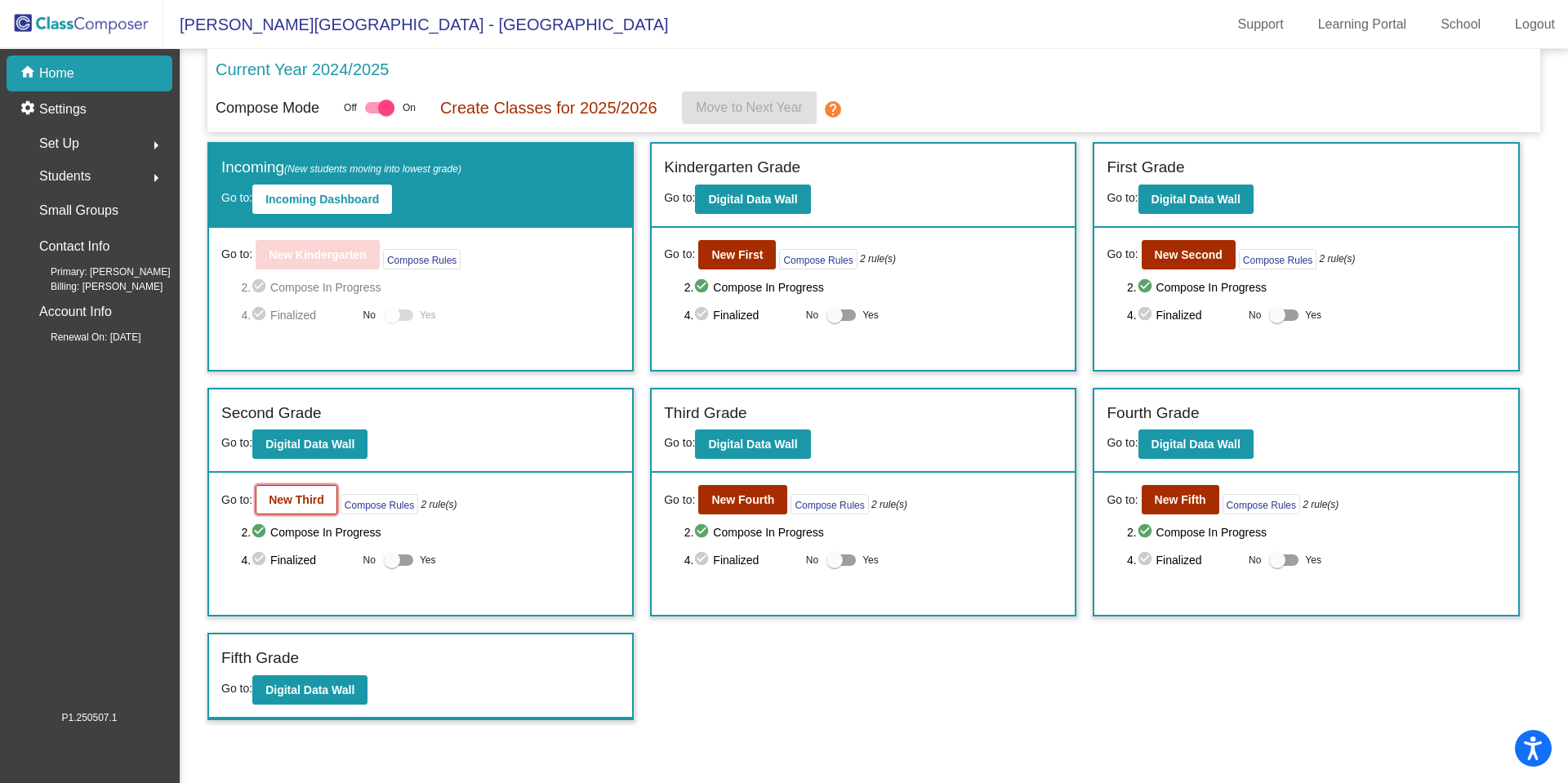 click on "New Third" 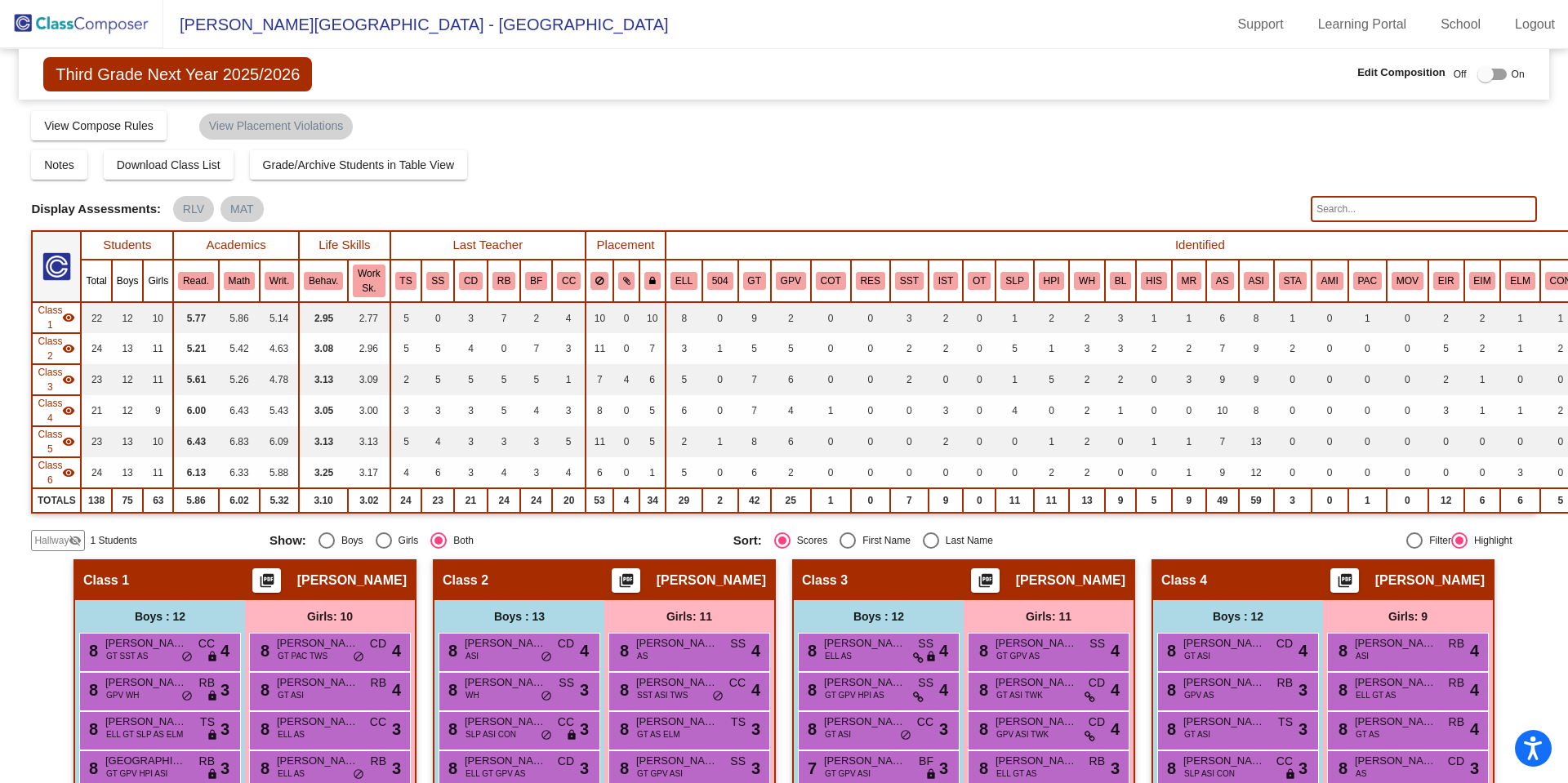 click on "Display Scores for Years:   2023 - 2024   2024 - 2025  Grade/Archive Students in Table View   Download   New Small Group   Saved Small Group   Compose   Start Over   Submit Classes  Compose has been submitted  Check for Incomplete Scores  View Compose Rules   View Placement Violations  Notes   Download Class List   Import Students   Grade/Archive Students in Table View   New Small Group   Saved Small Group  Display Scores for Years:   2023 - 2024   2024 - 2025 Display Assessments: RLV MAT Students Academics Life Skills  Last Teacher  Placement  Identified  Total Boys Girls  Read.   Math   Writ.   Behav.   Work Sk.   TS   SS   CD   RB   BF   CC   ELL   504   GT   GPV   COT   RES   SST   IST   OT   SLP   HPI   WH   BL   HIS   MR   AS   ASI   STA   AMI   PAC   MOV   EIR   EIM   ELM   CON   ELD   TWK   TWS   CP  Hallway  visibility_off  1 0 1                 0   0   0   0   0   0   0   0   0   0   0   0   0   0   0   0   0   0   0   0   0   0   1   1   1   0   0   0   0   0   0   0   0   0   0   0   0   0" 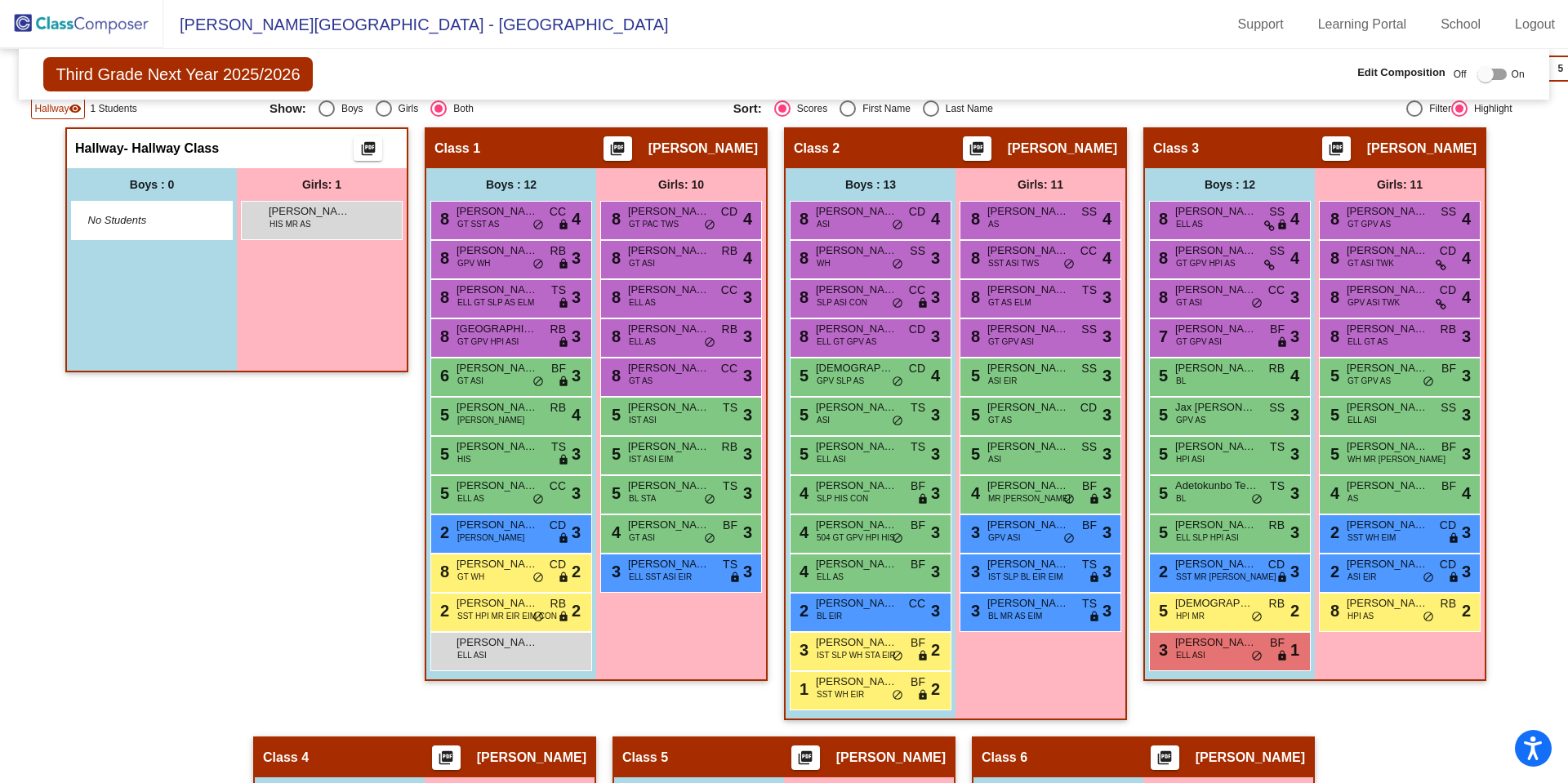scroll, scrollTop: 431, scrollLeft: 0, axis: vertical 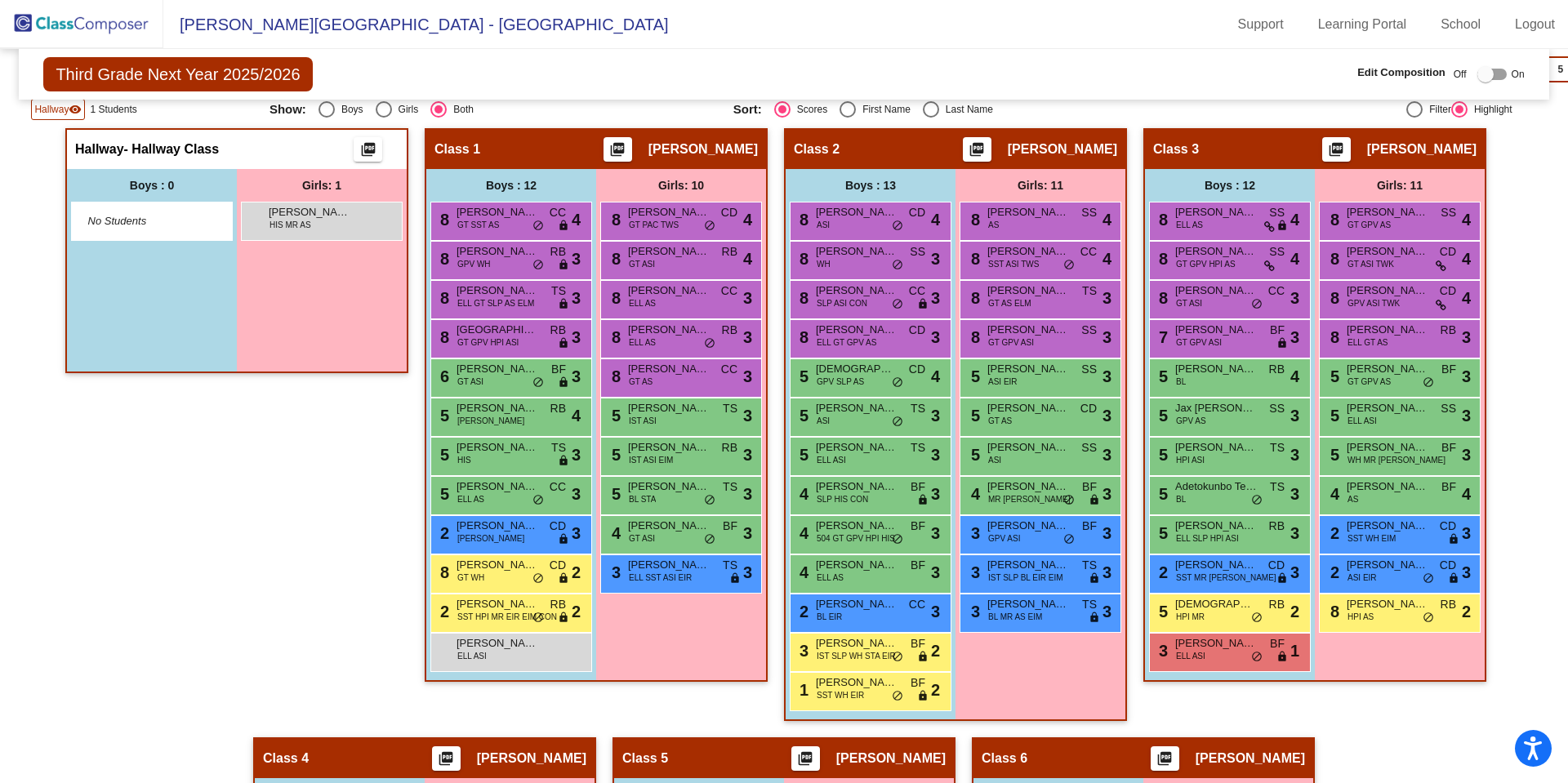 click at bounding box center (1492, 74) 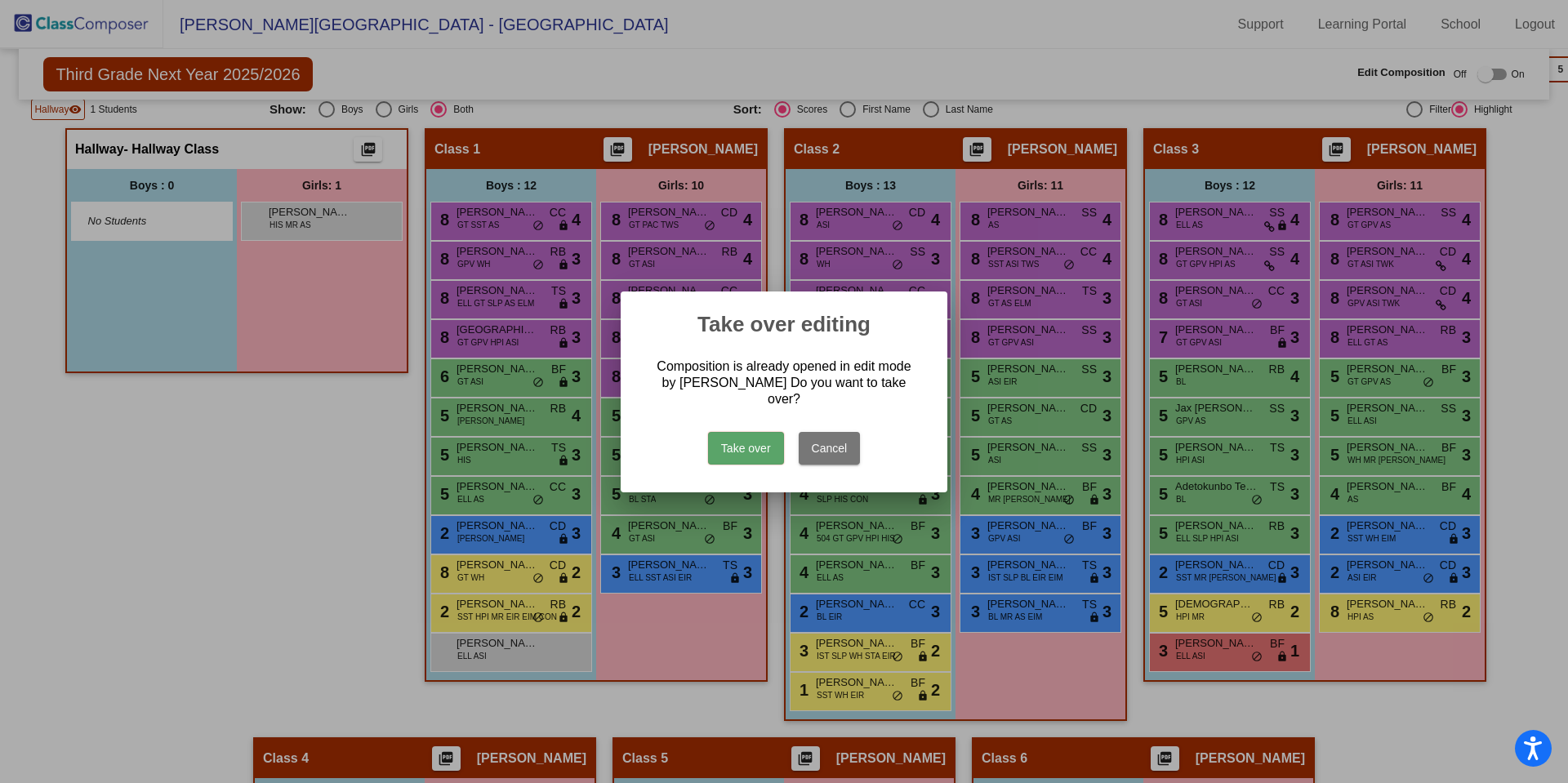 click on "Cancel" at bounding box center (830, 448) 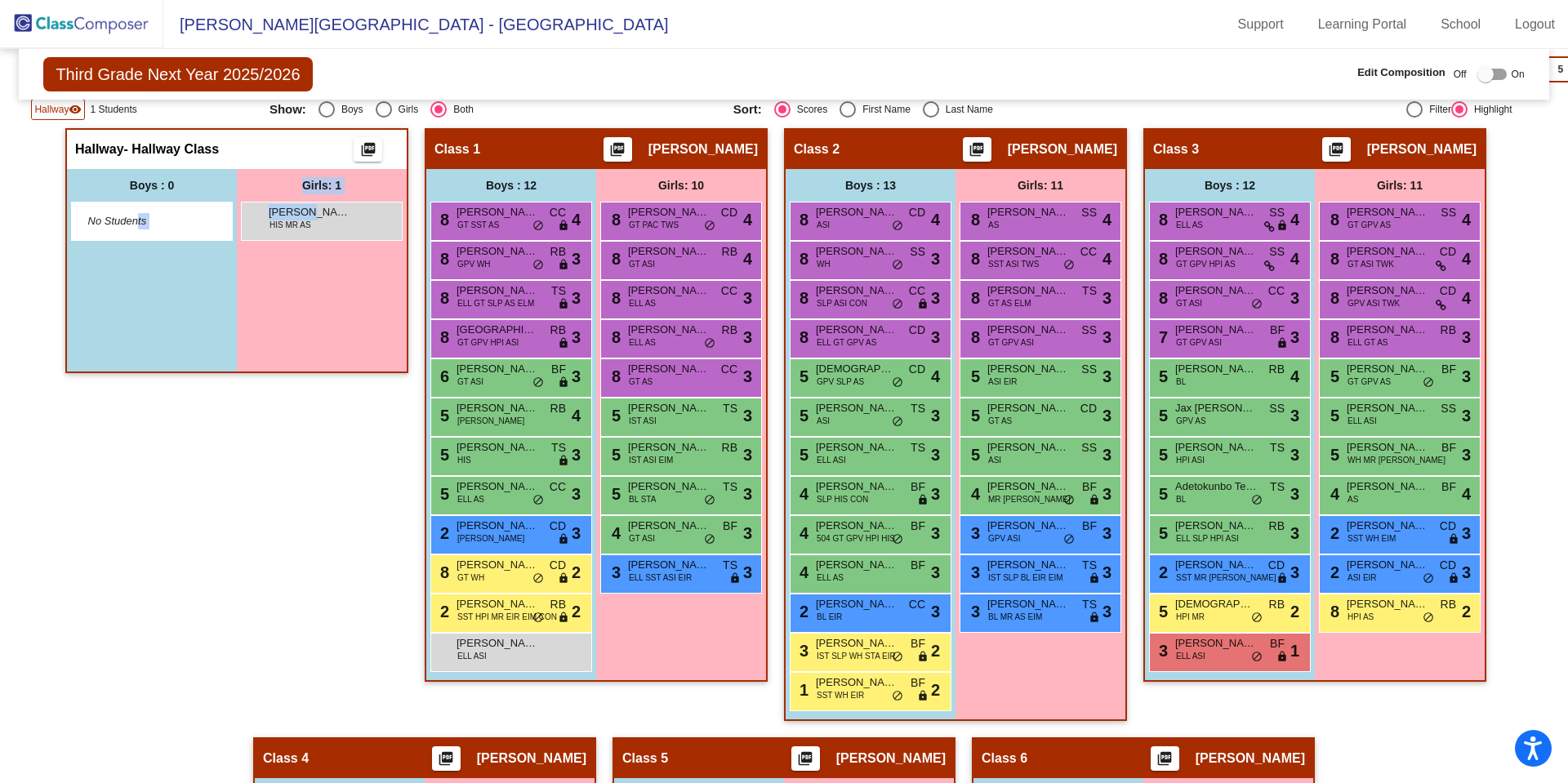 drag, startPoint x: 304, startPoint y: 211, endPoint x: 135, endPoint y: 373, distance: 234.10468 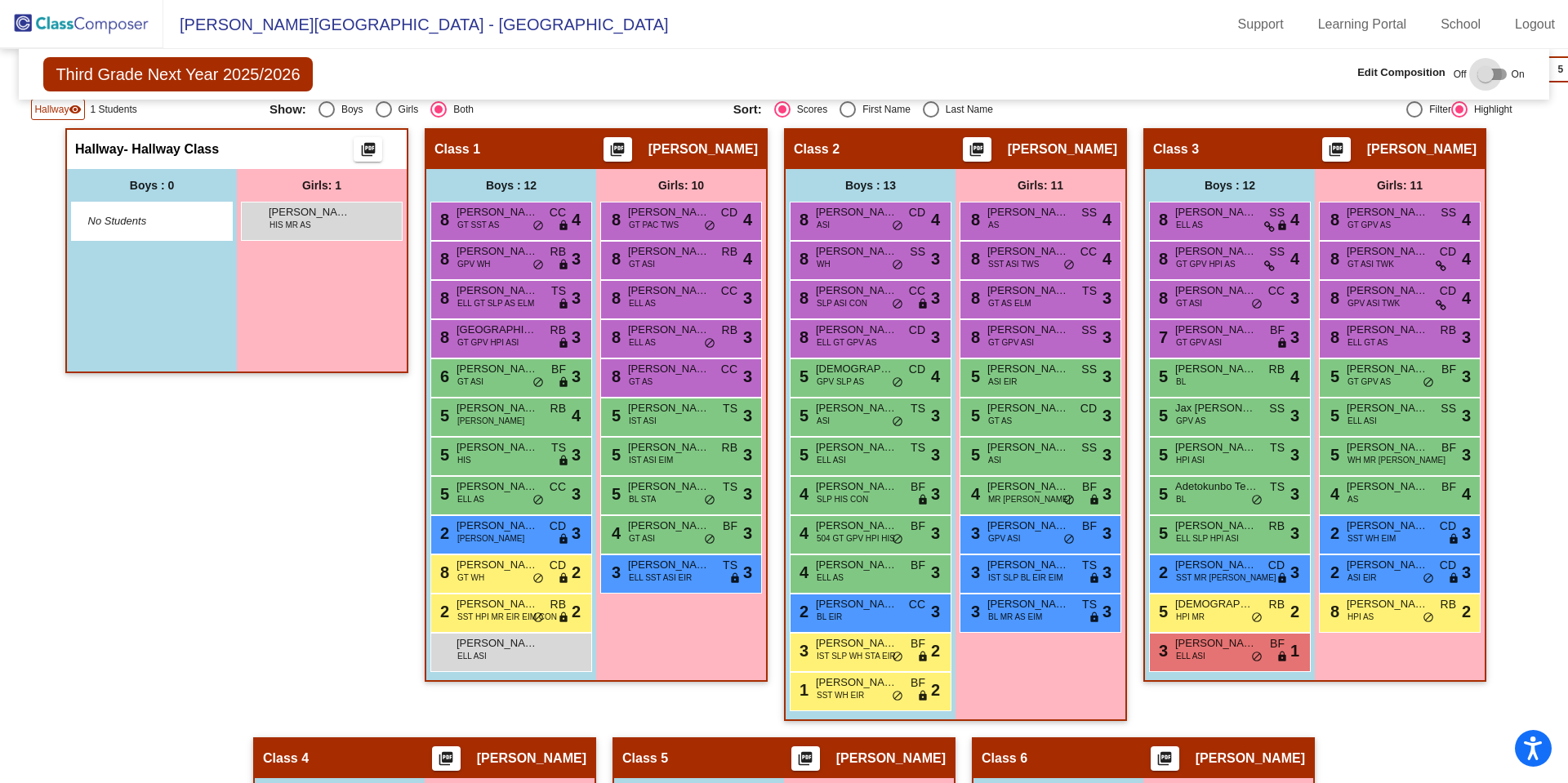 click at bounding box center [1486, 74] 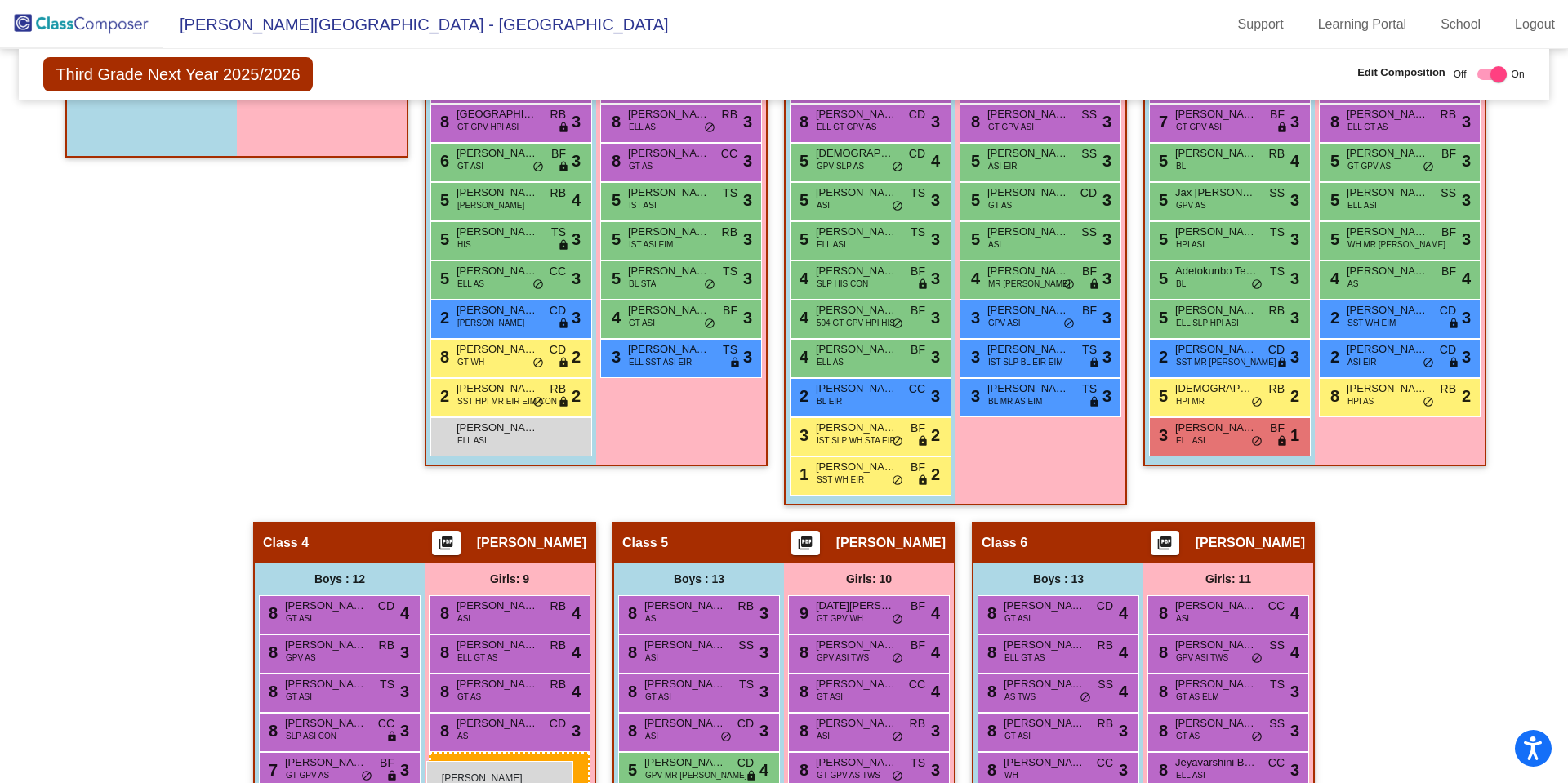 scroll, scrollTop: 660, scrollLeft: 0, axis: vertical 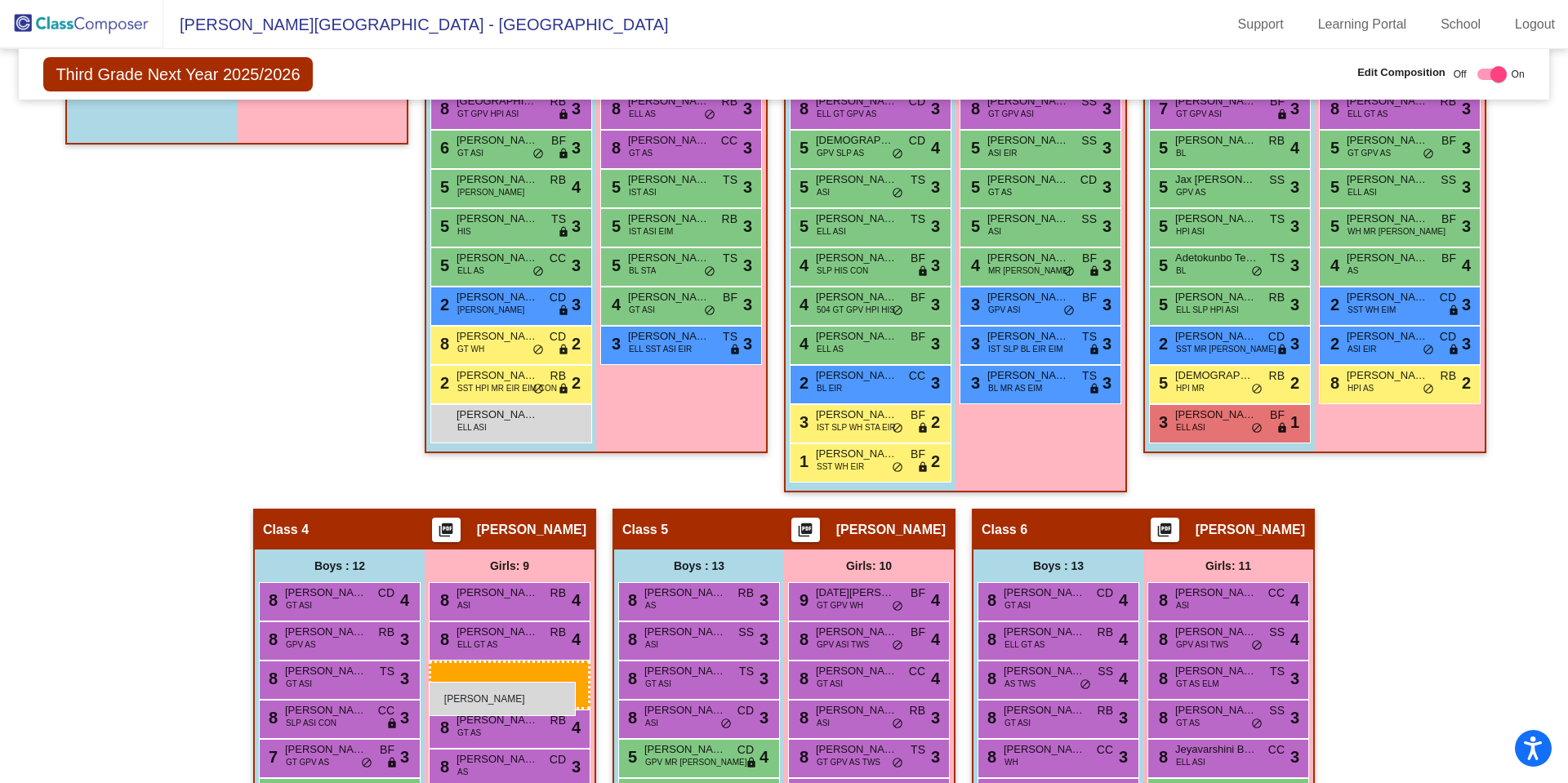 drag, startPoint x: 339, startPoint y: 251, endPoint x: 429, endPoint y: 682, distance: 440.2965 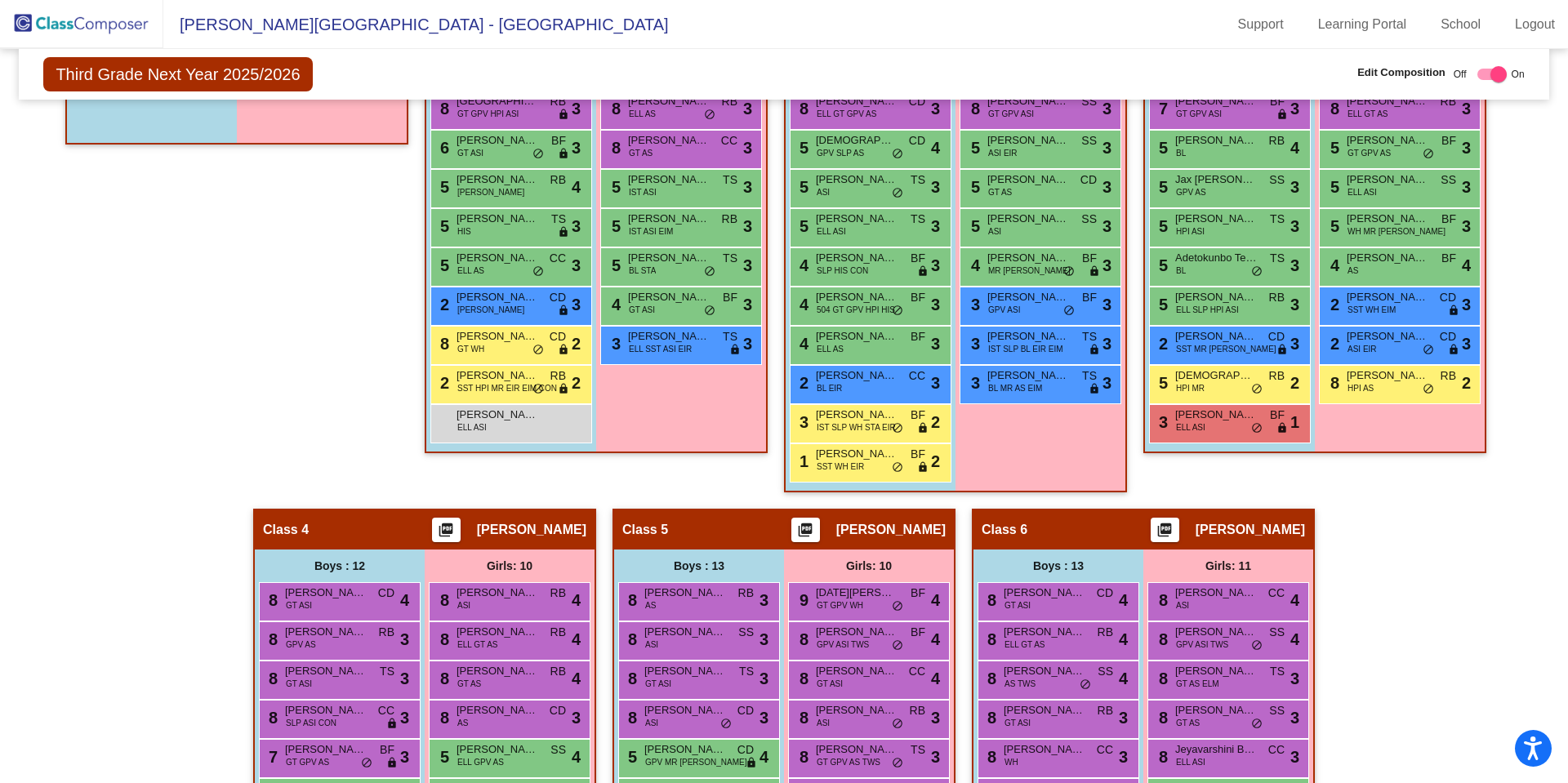 click on "Hallway   - Hallway Class  picture_as_pdf  Add Student  First Name Last Name Student Id  (Recommended)   Boy   Girl   Non Binary Add Close  Boys : 0    No Students   Girls: 0   No Students" 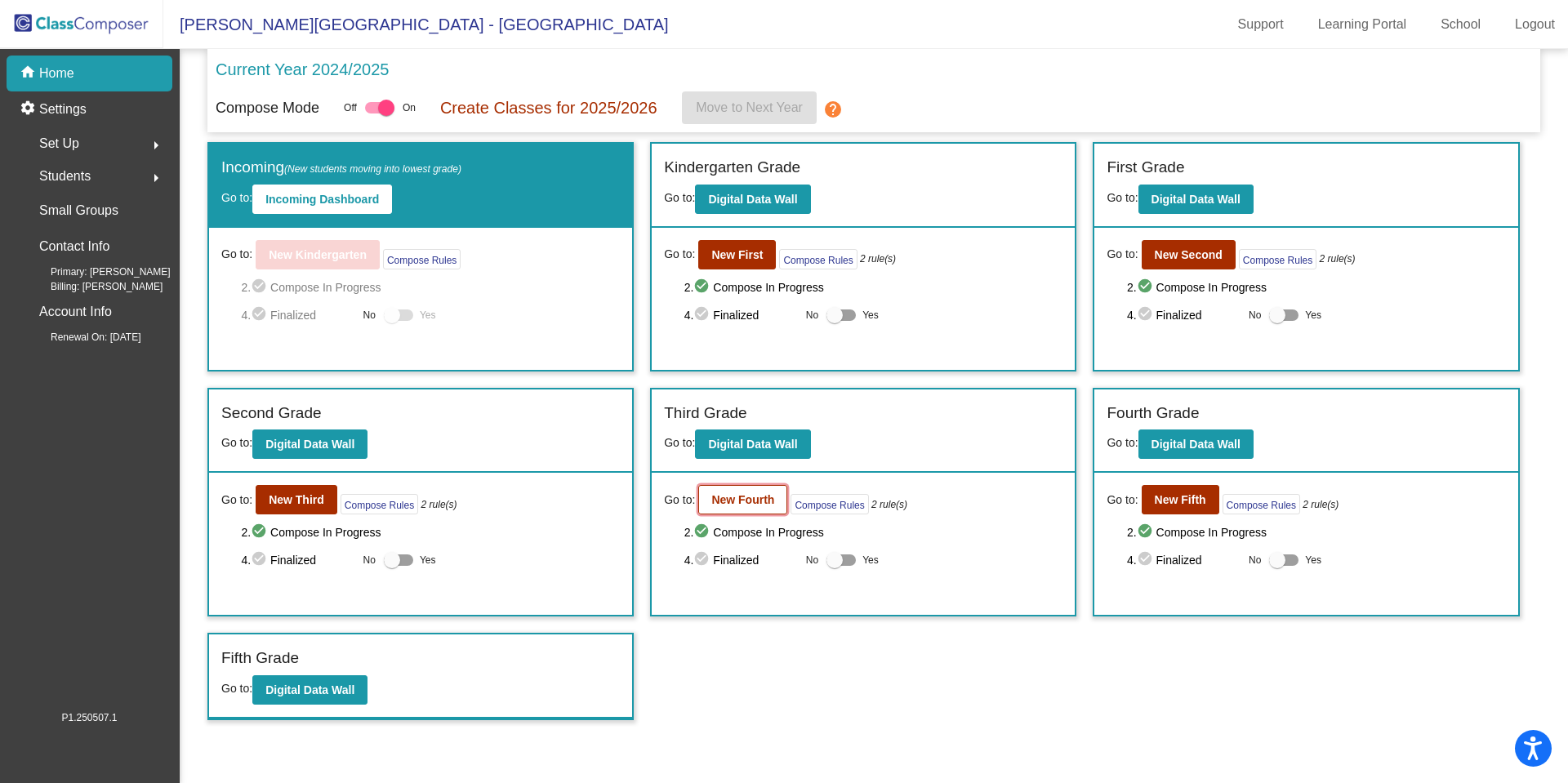 click on "New Fourth" 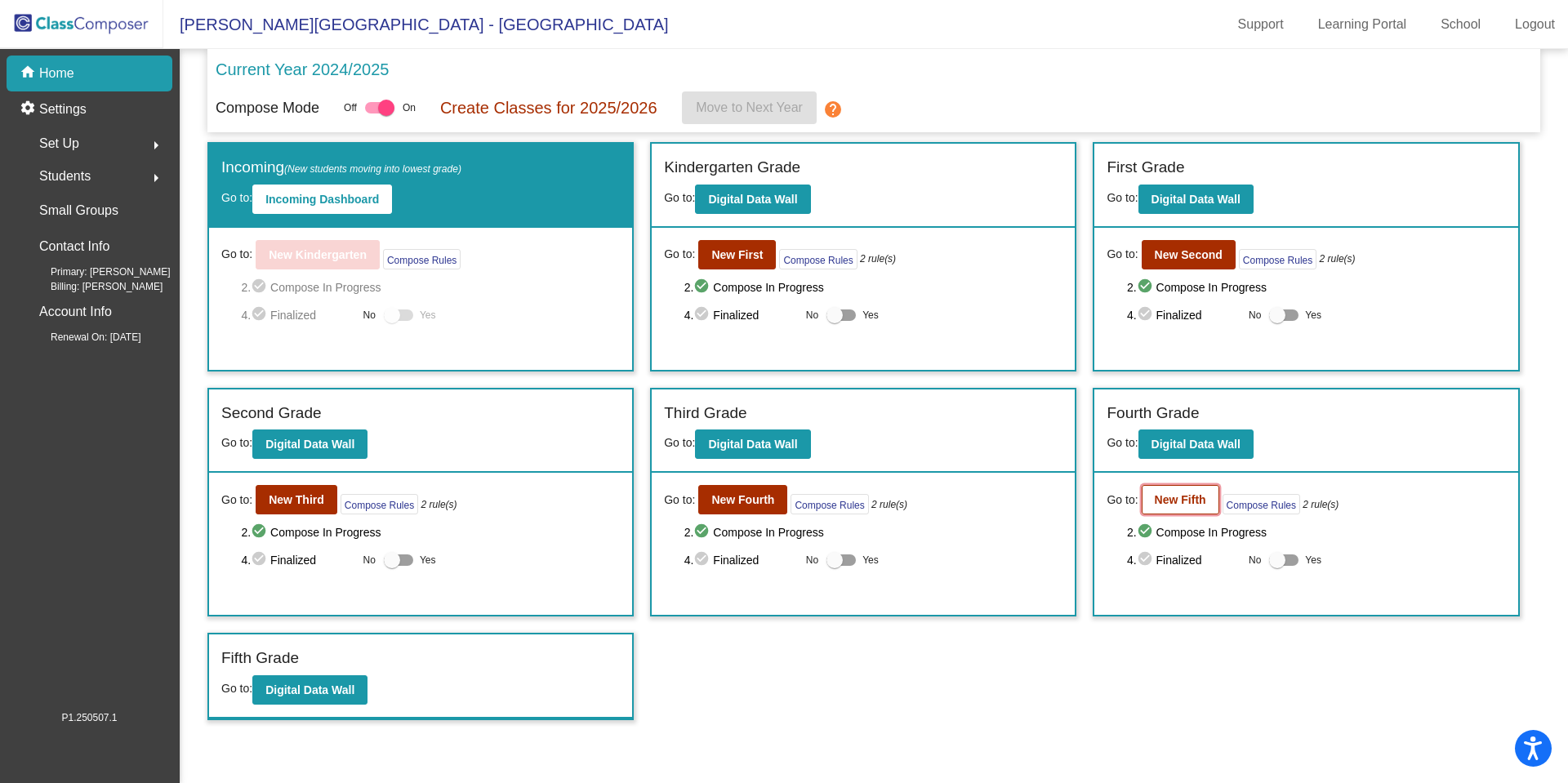 click on "New Fifth" 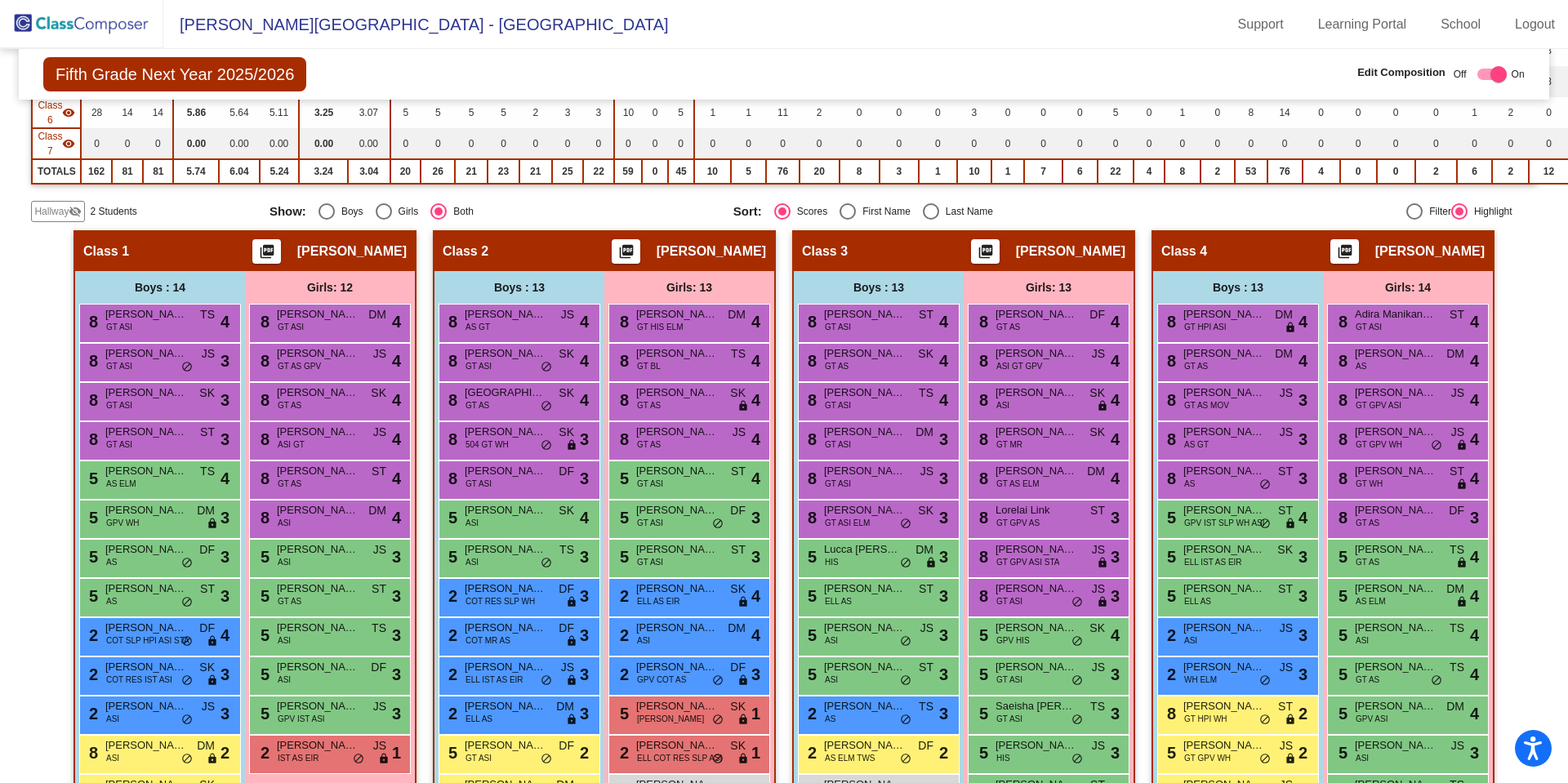scroll, scrollTop: 363, scrollLeft: 0, axis: vertical 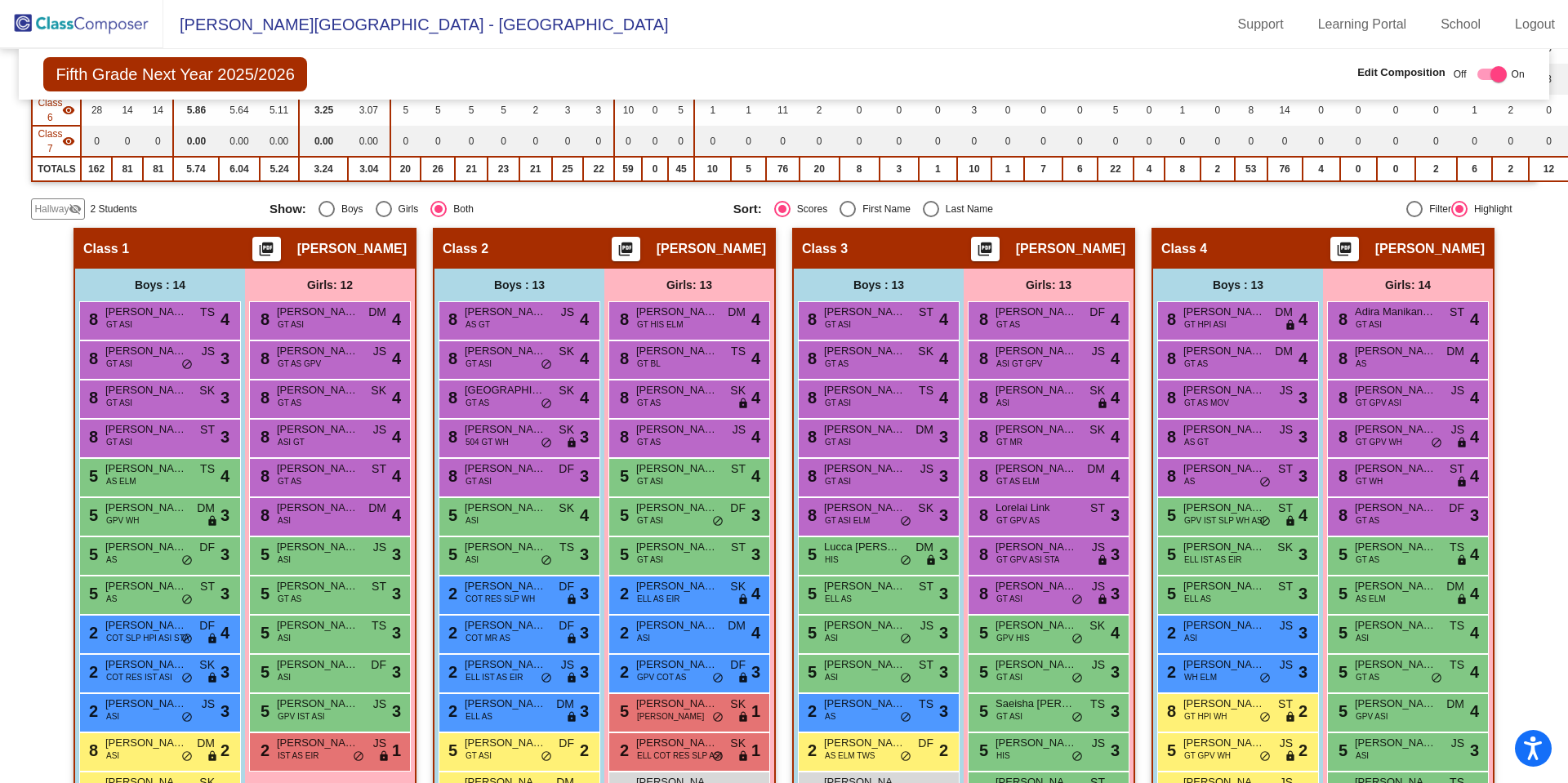 click on "Hallway" 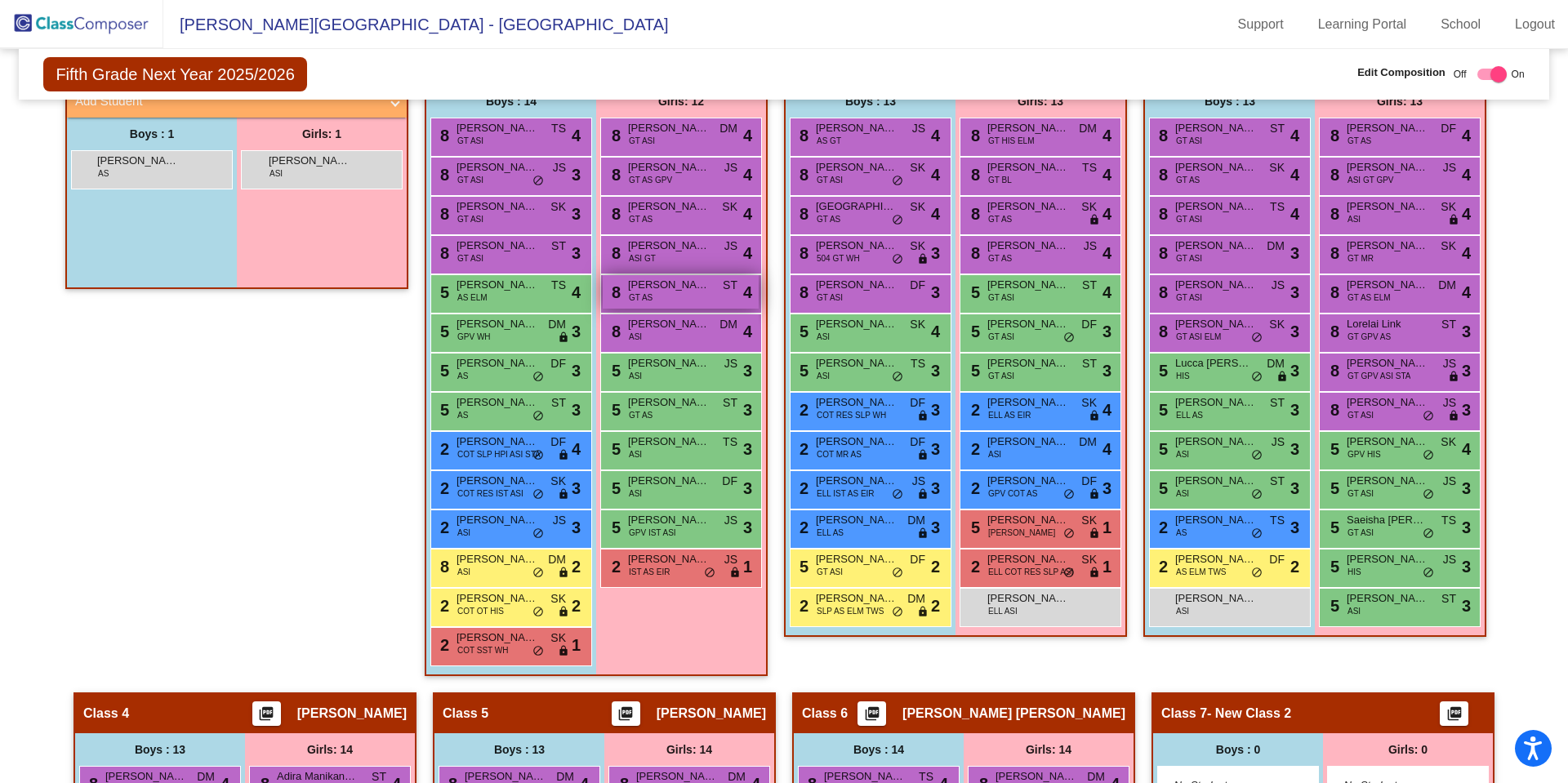 scroll, scrollTop: 550, scrollLeft: 0, axis: vertical 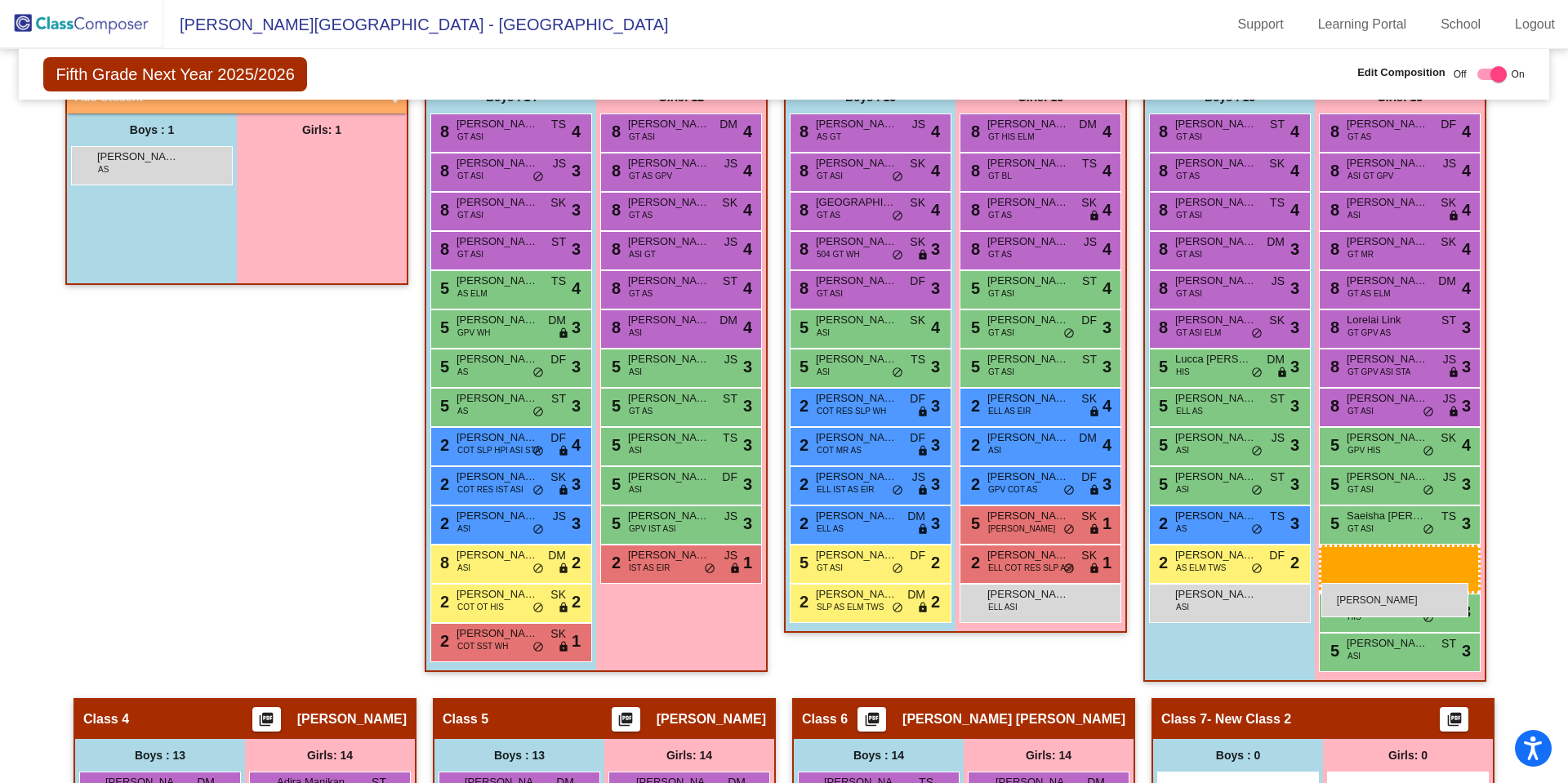 drag, startPoint x: 301, startPoint y: 163, endPoint x: 1321, endPoint y: 583, distance: 1103.0866 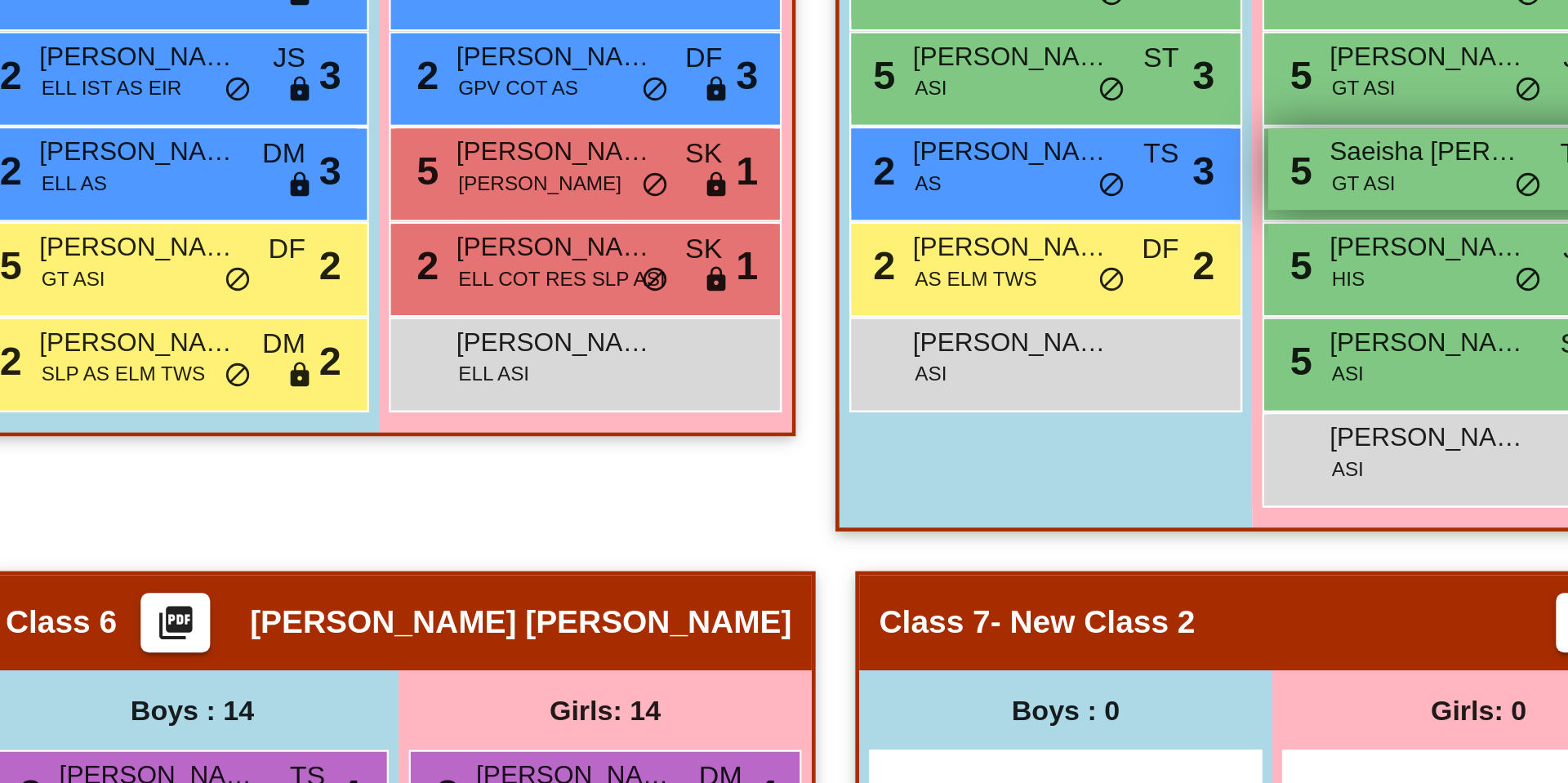 scroll, scrollTop: 708, scrollLeft: 0, axis: vertical 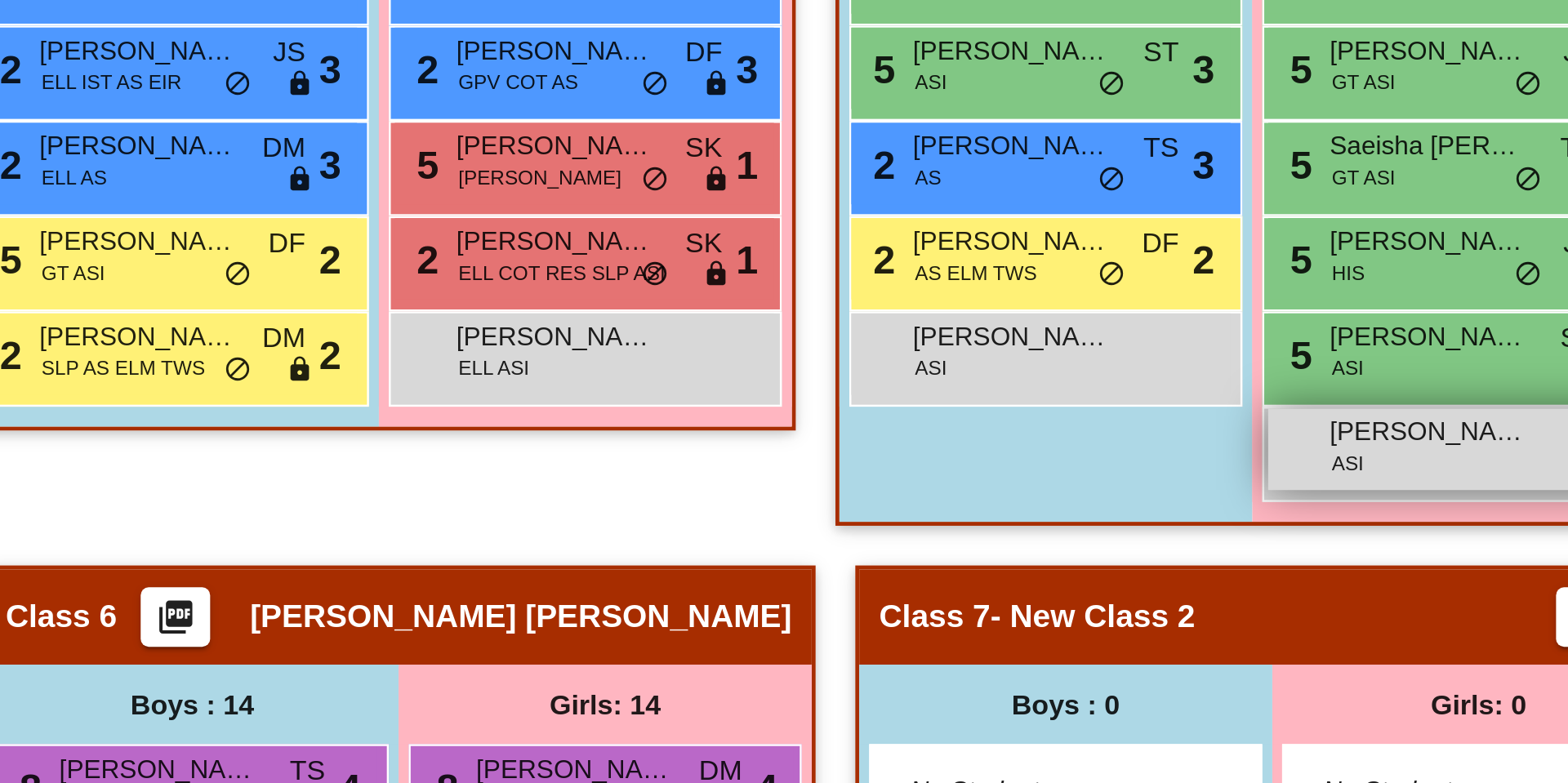 click on "ASI" at bounding box center (1354, 488) 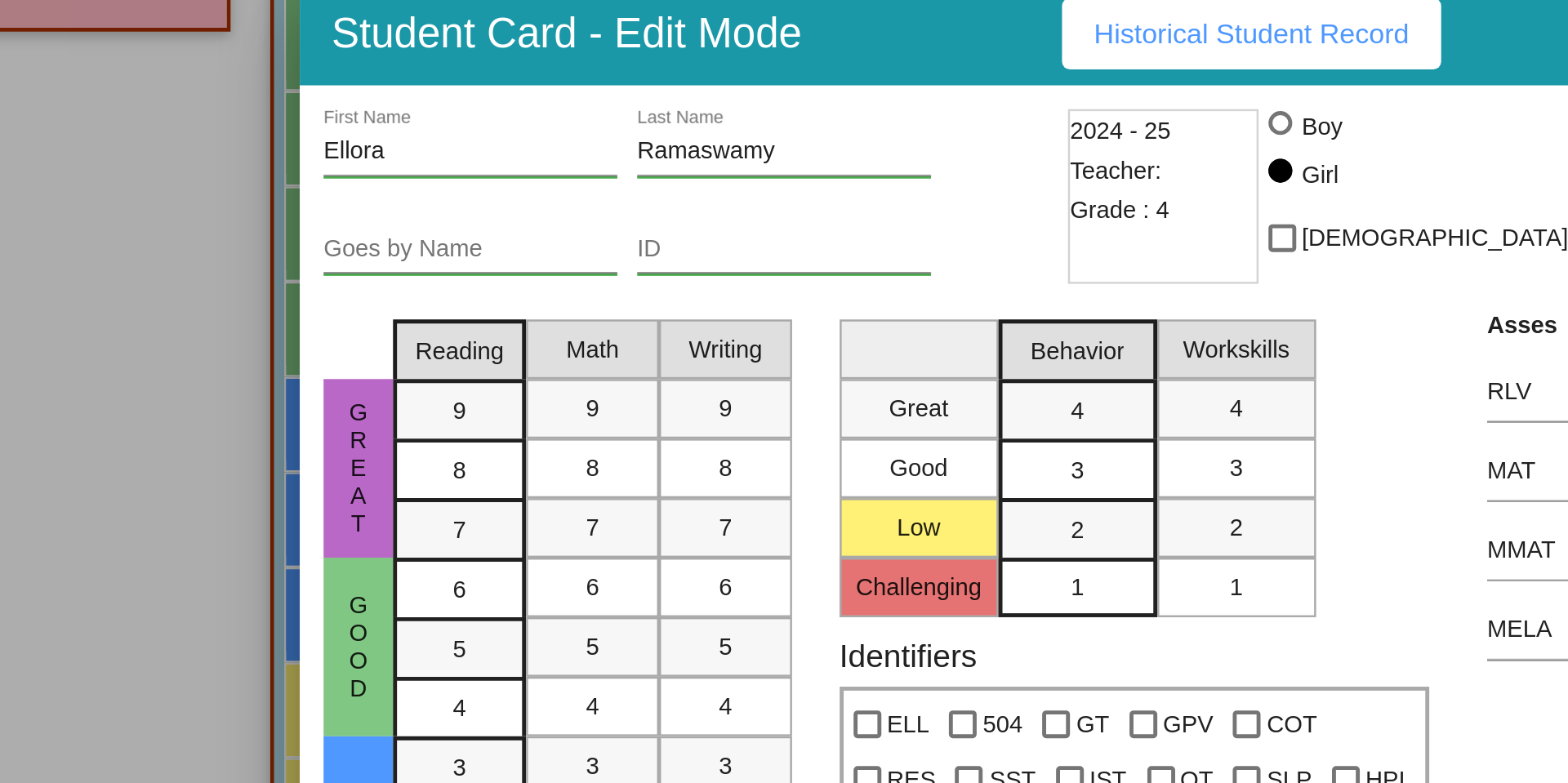 click at bounding box center [784, 391] 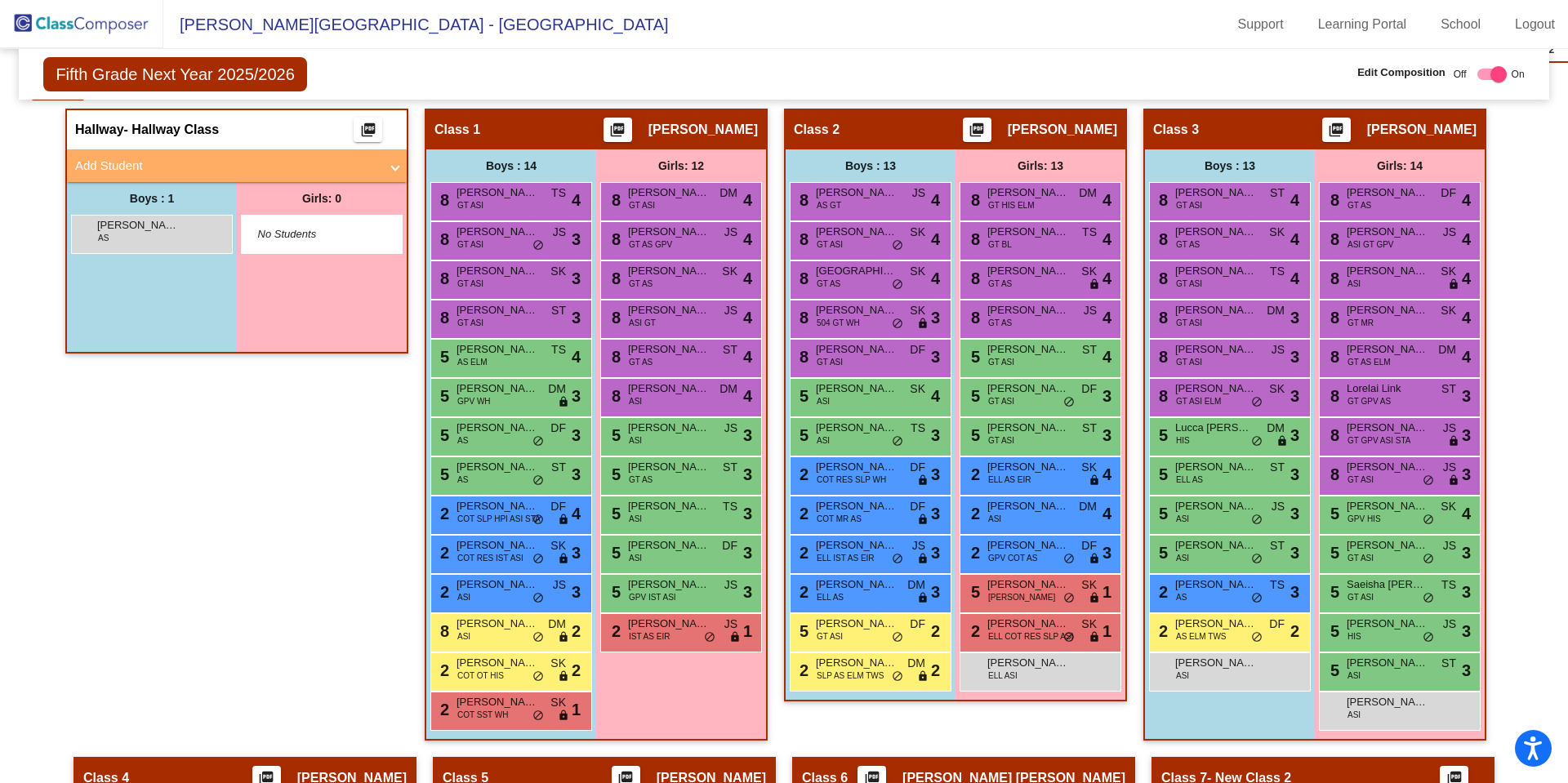 scroll, scrollTop: 483, scrollLeft: 0, axis: vertical 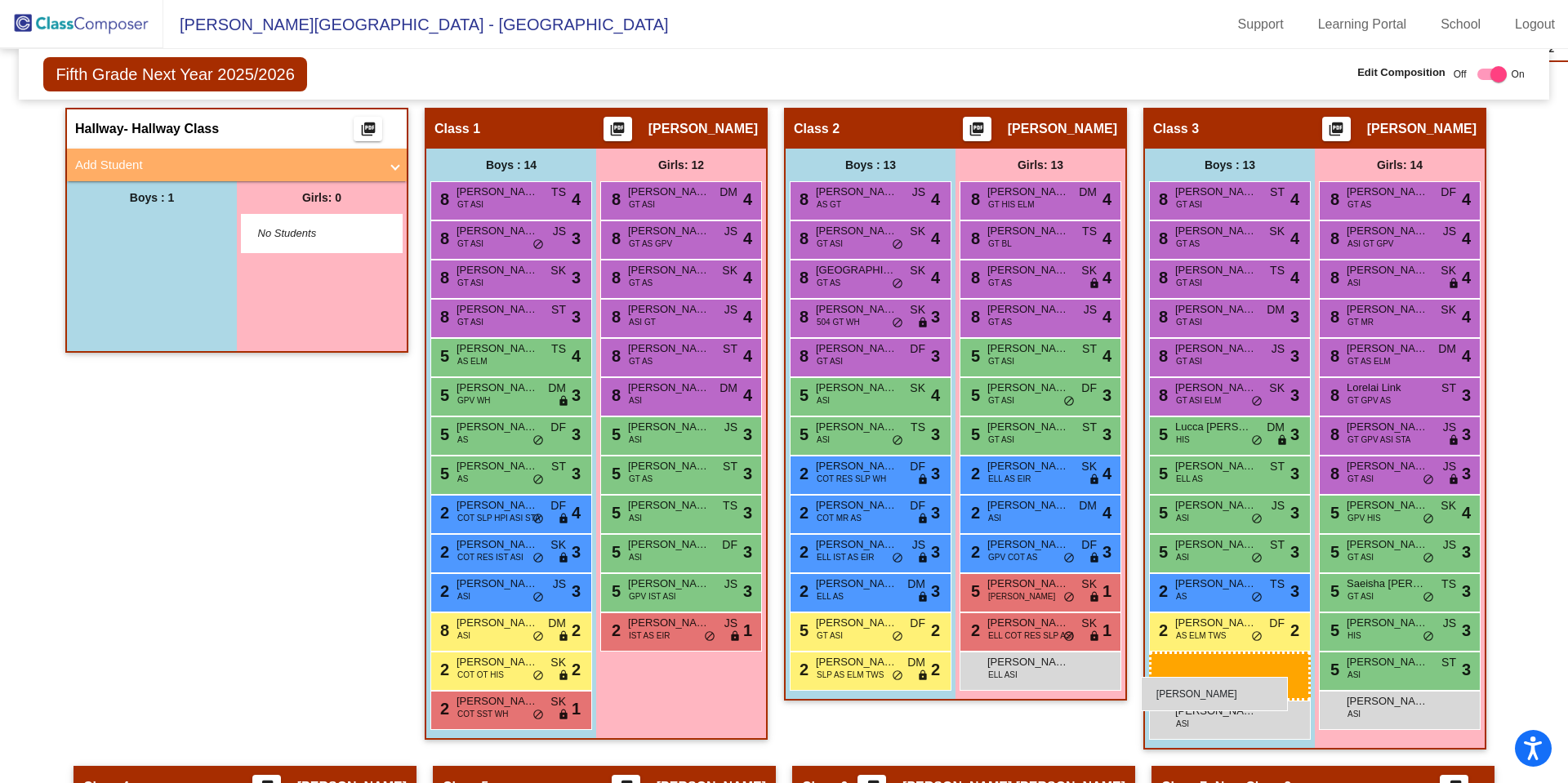 drag, startPoint x: 120, startPoint y: 229, endPoint x: 1149, endPoint y: 699, distance: 1131.2564 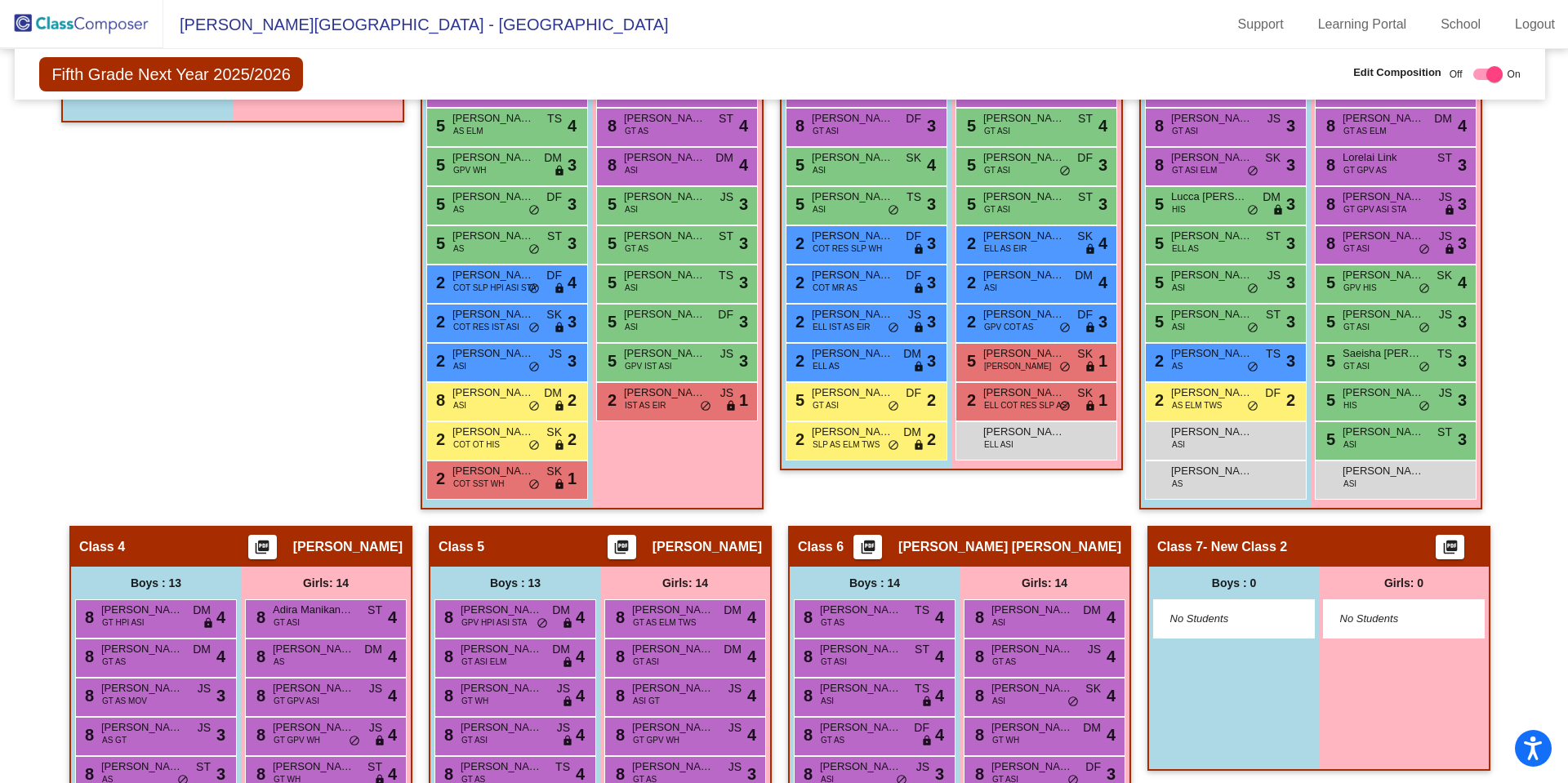 scroll, scrollTop: 1112, scrollLeft: 4, axis: both 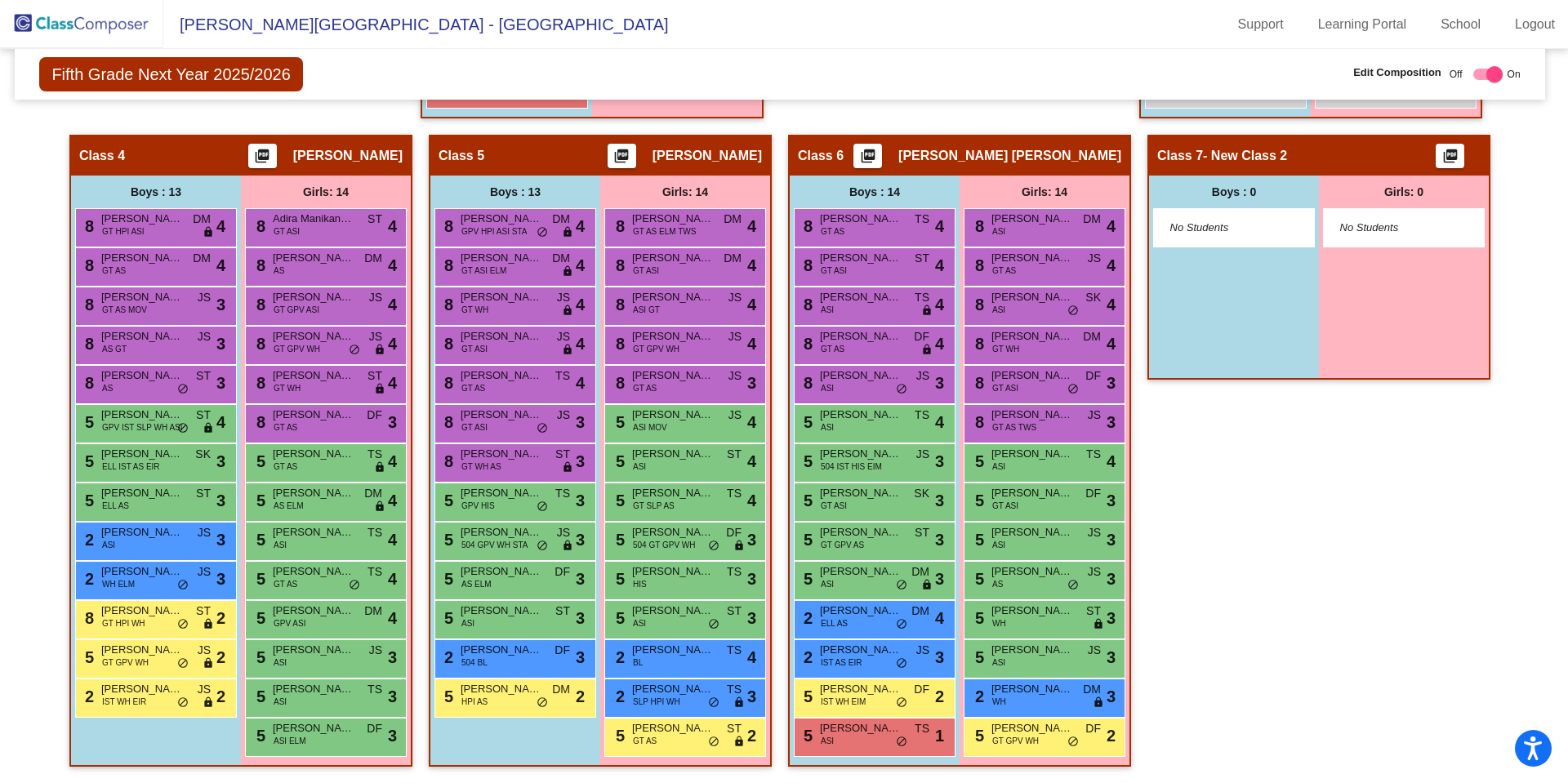 click on "Class 7   - New Class 2   picture_as_pdf  Add Student  First Name Last Name Student Id  (Recommended)   Boy   Girl   Non Binary Add Close  Boys : 0    No Students   Girls: 0   No Students" 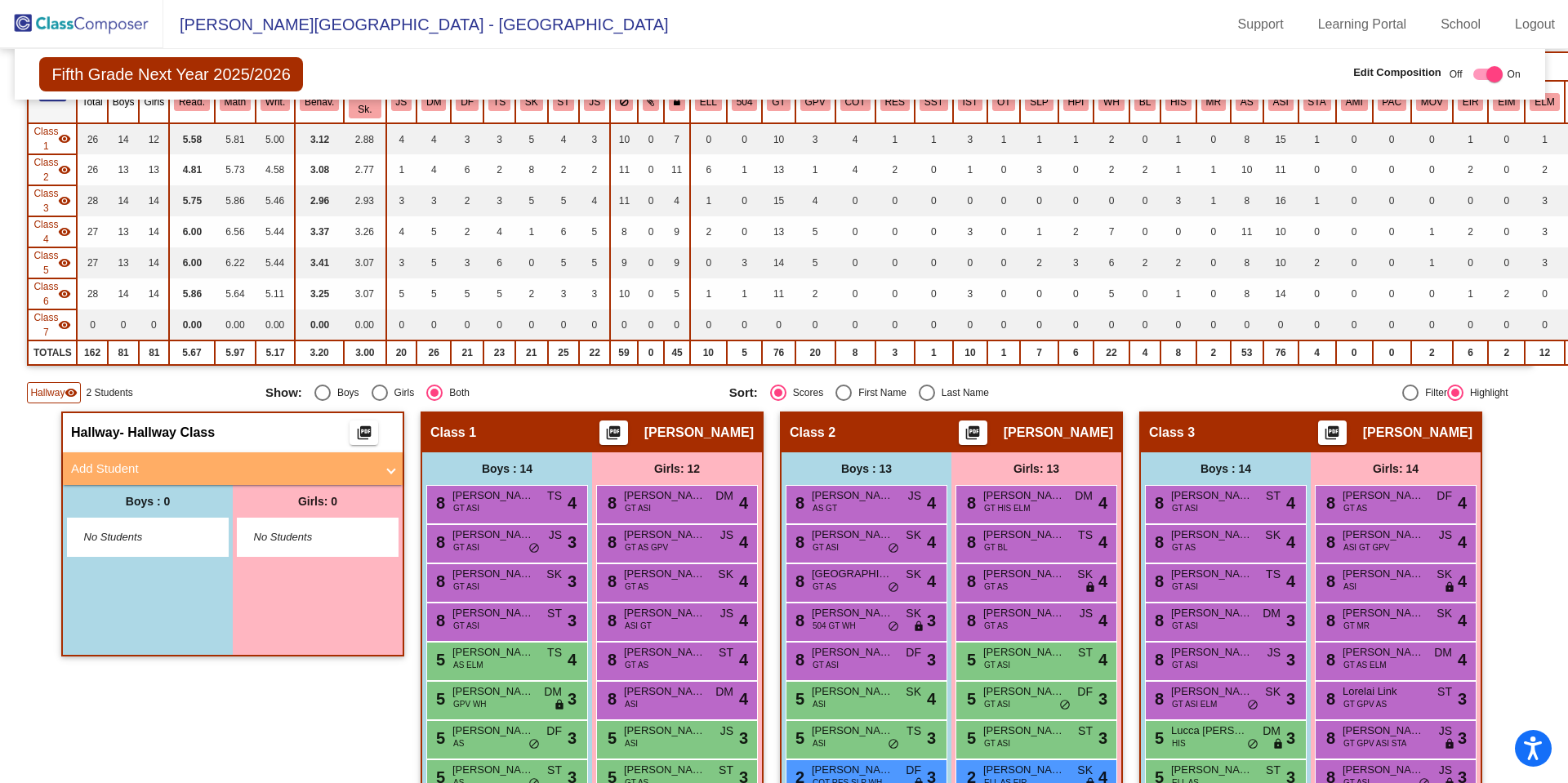 scroll, scrollTop: 0, scrollLeft: 4, axis: horizontal 